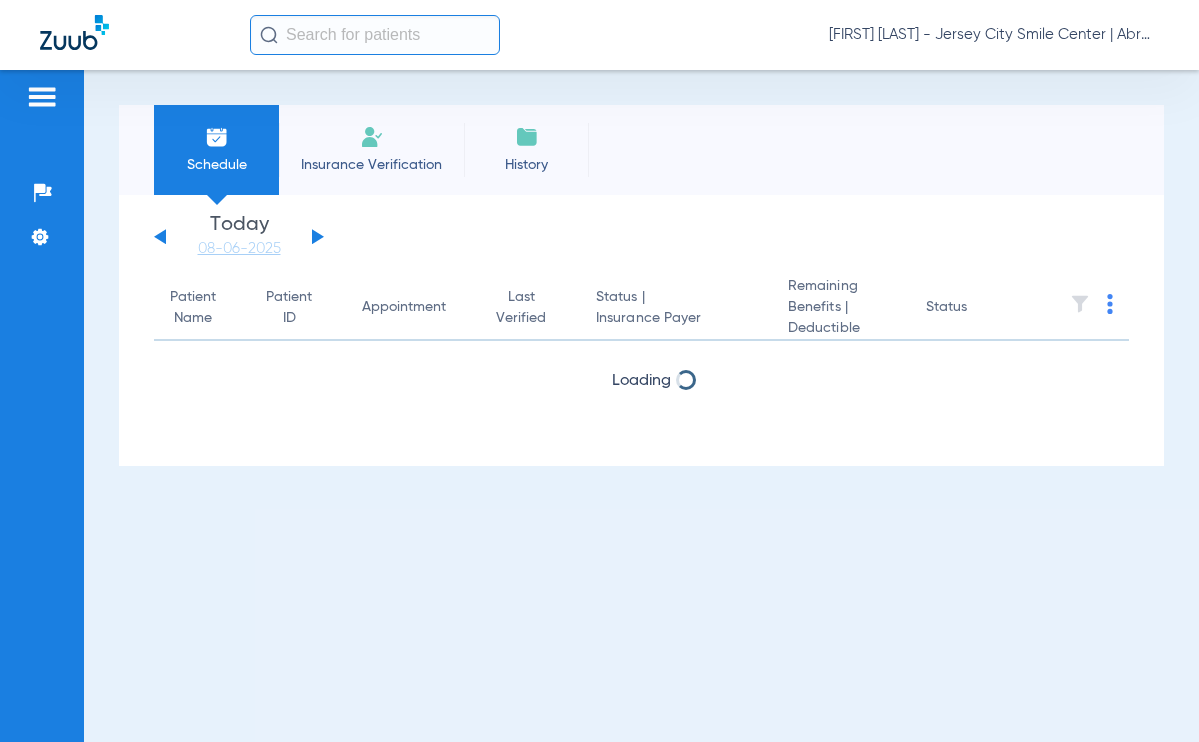 scroll, scrollTop: 0, scrollLeft: 0, axis: both 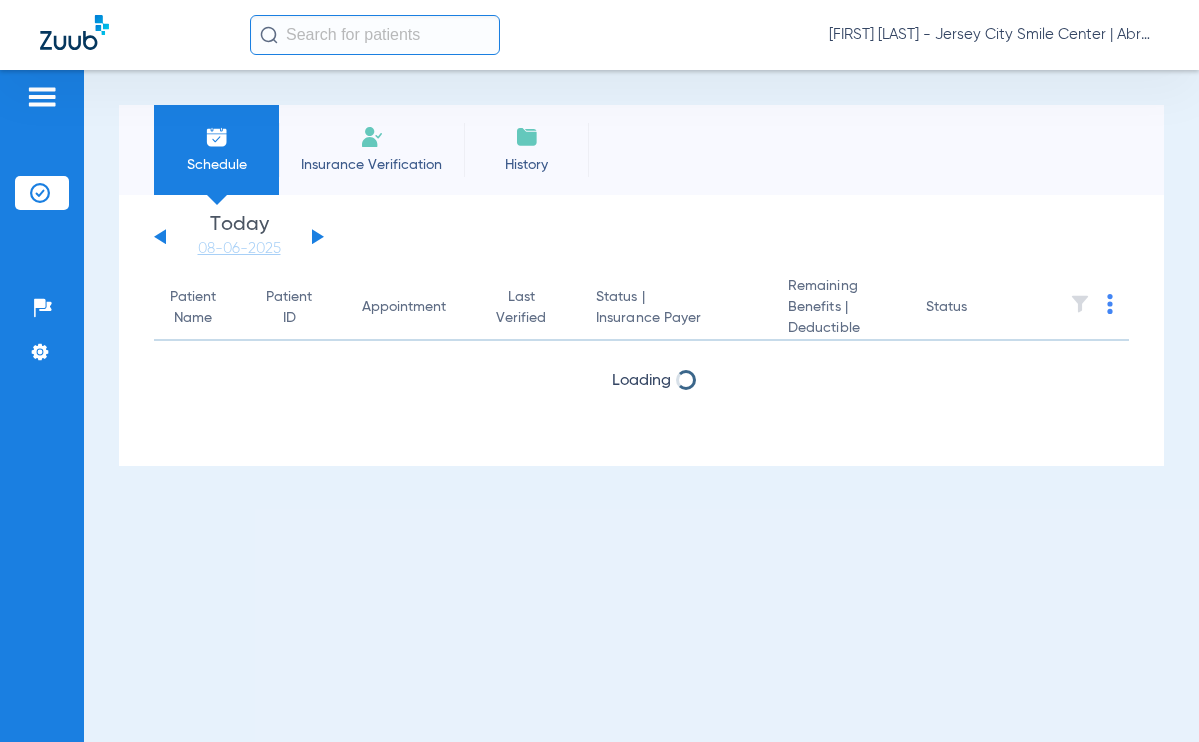 click 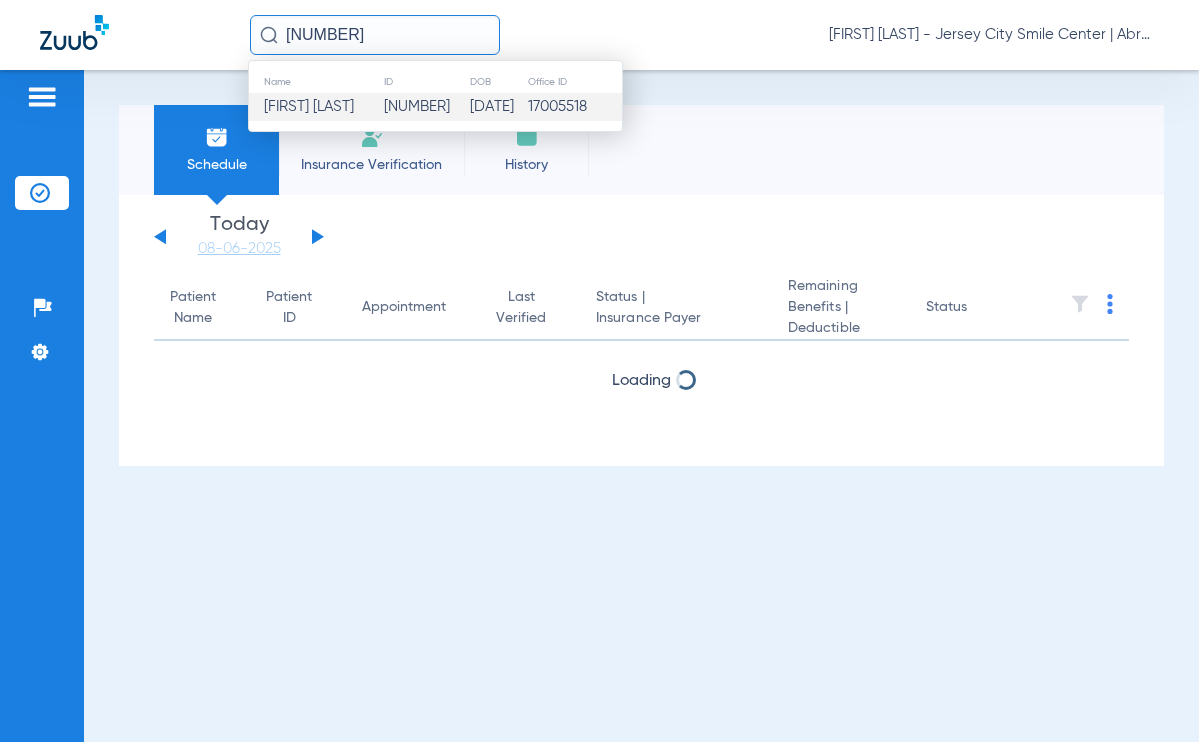 type on "[NUMBER]" 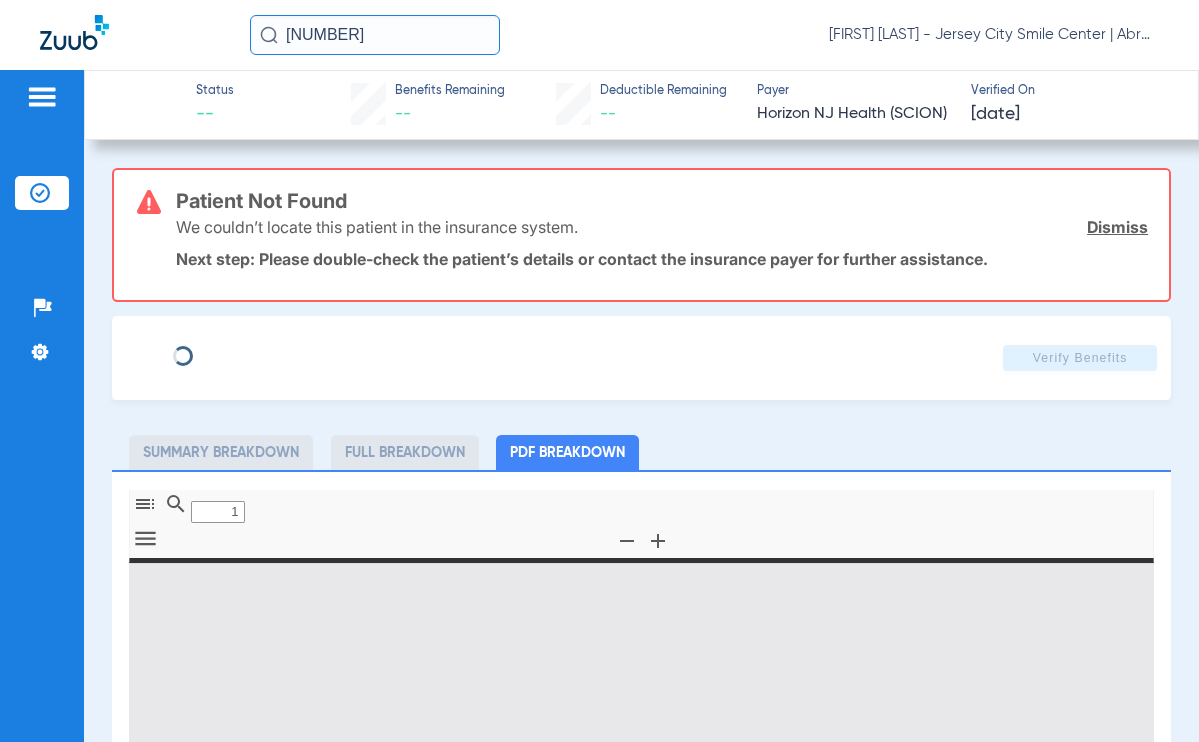 type on "ROBERT" 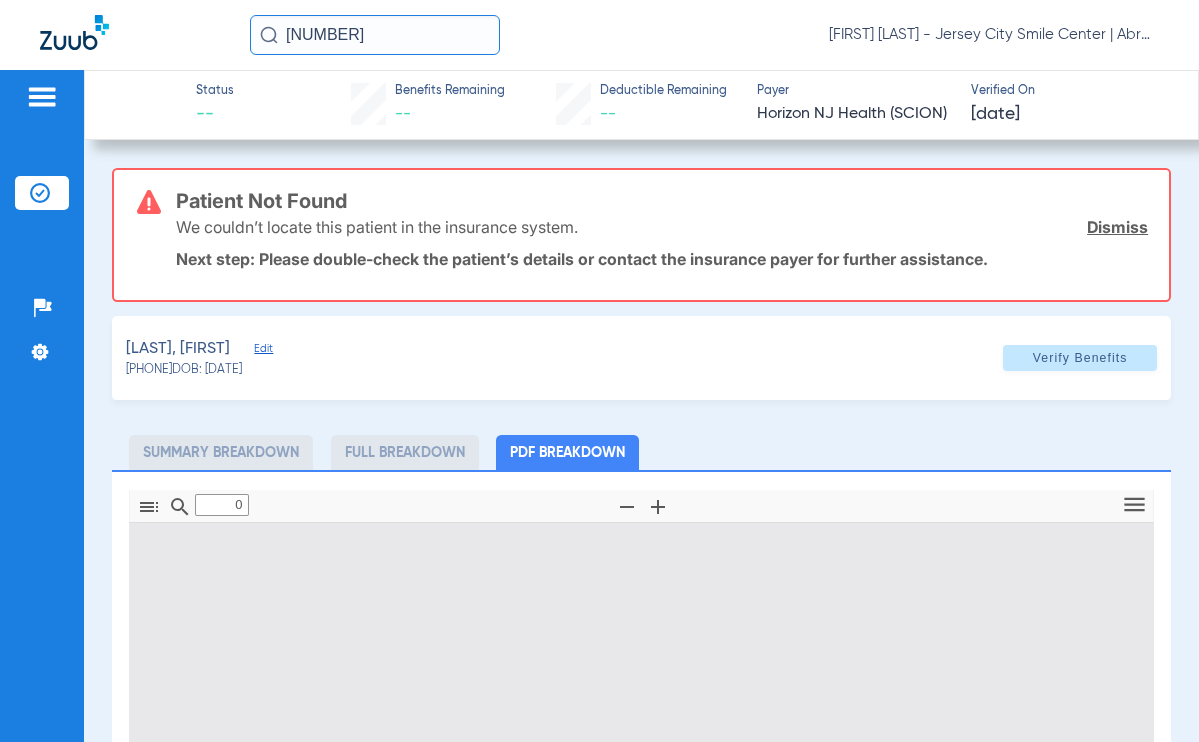 type on "1" 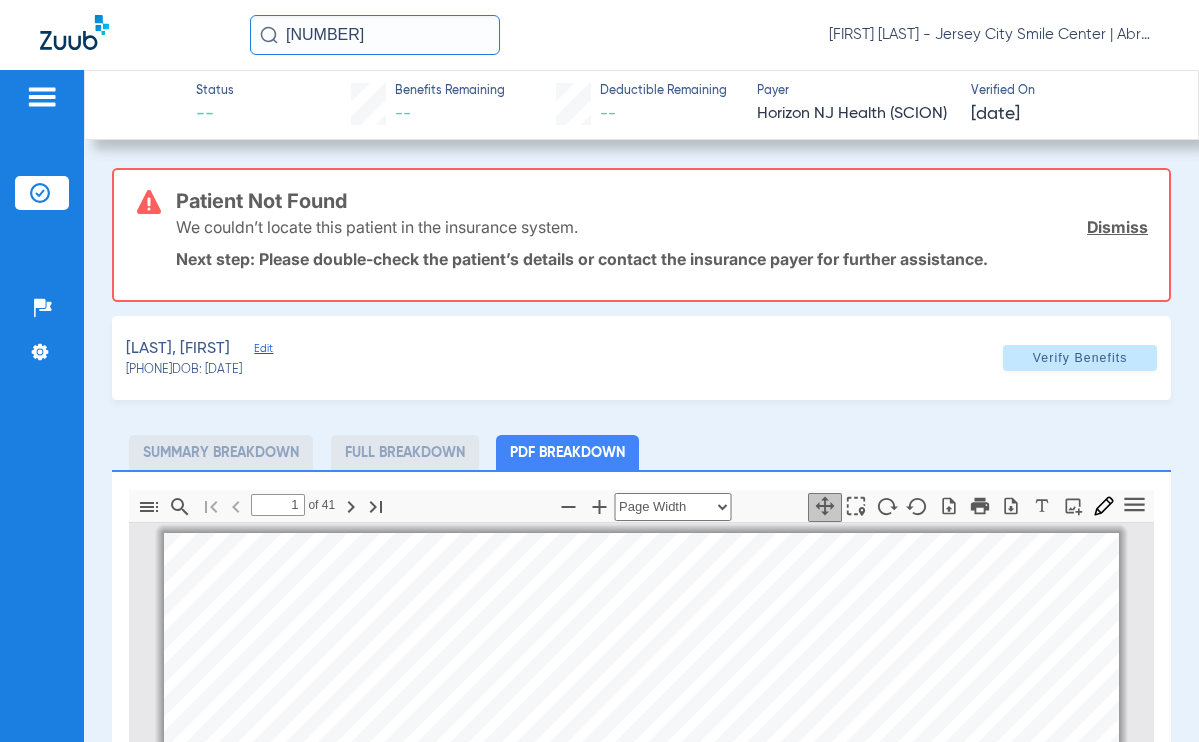 scroll, scrollTop: 10, scrollLeft: 0, axis: vertical 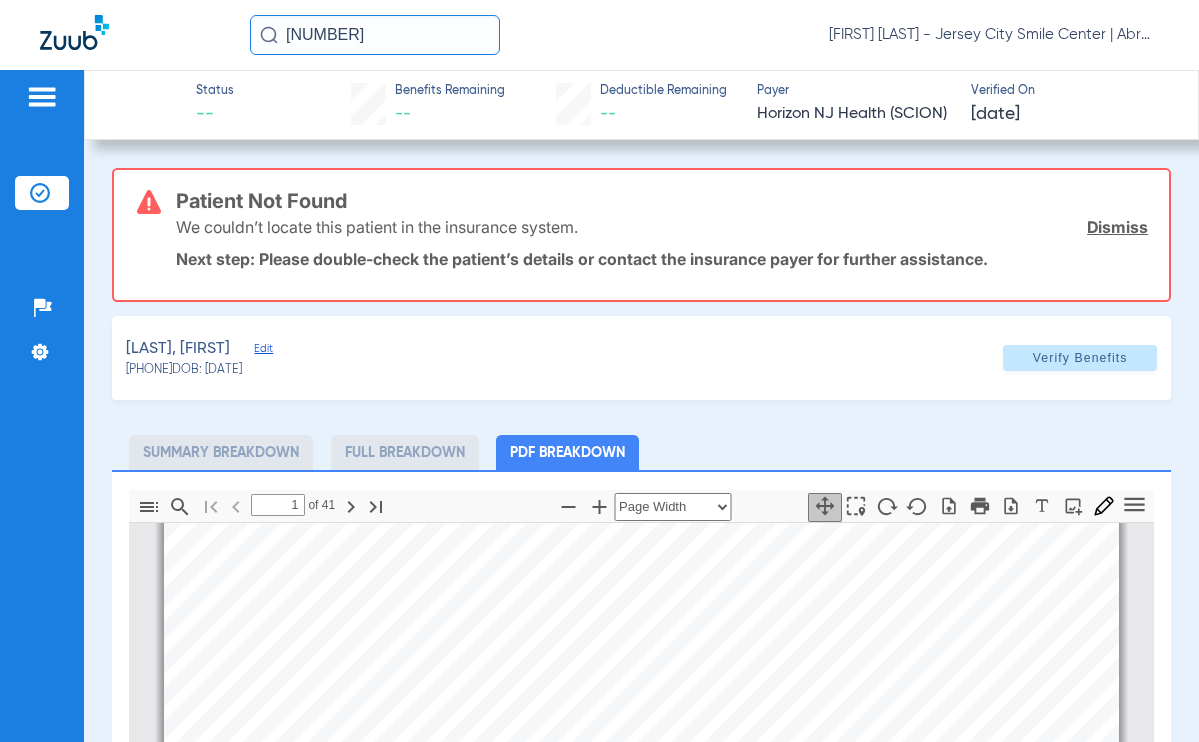click on "Edit" 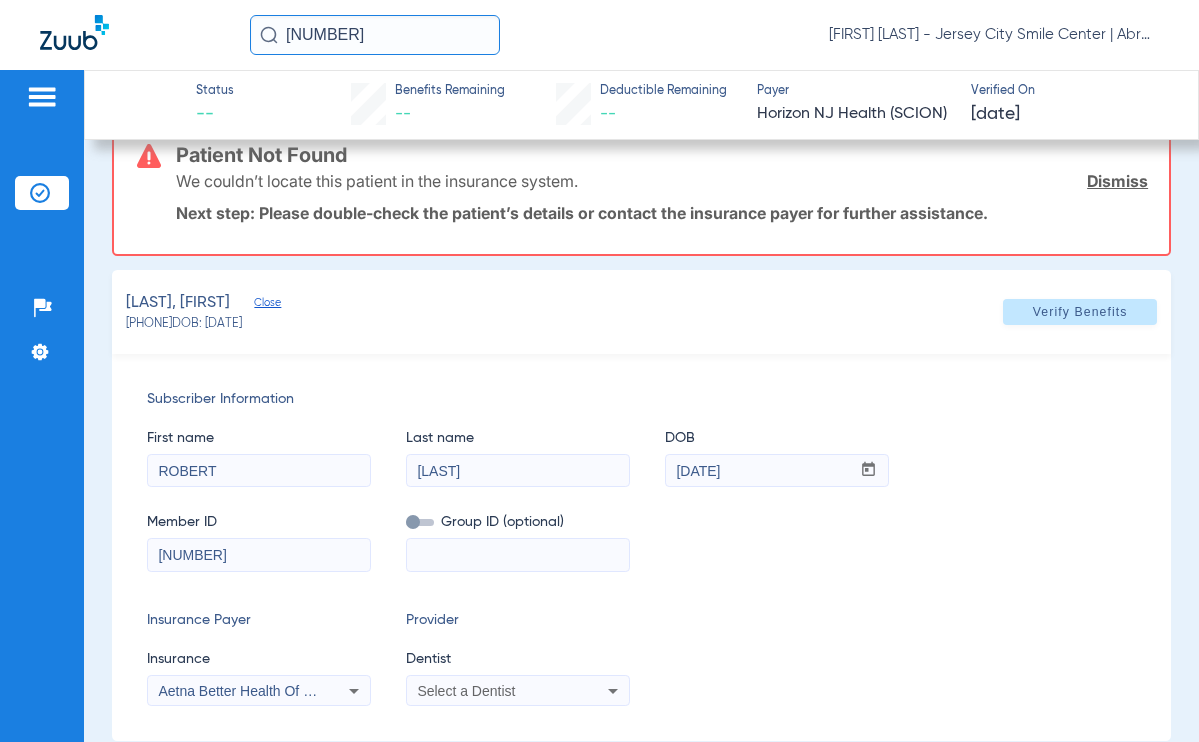 scroll, scrollTop: 100, scrollLeft: 0, axis: vertical 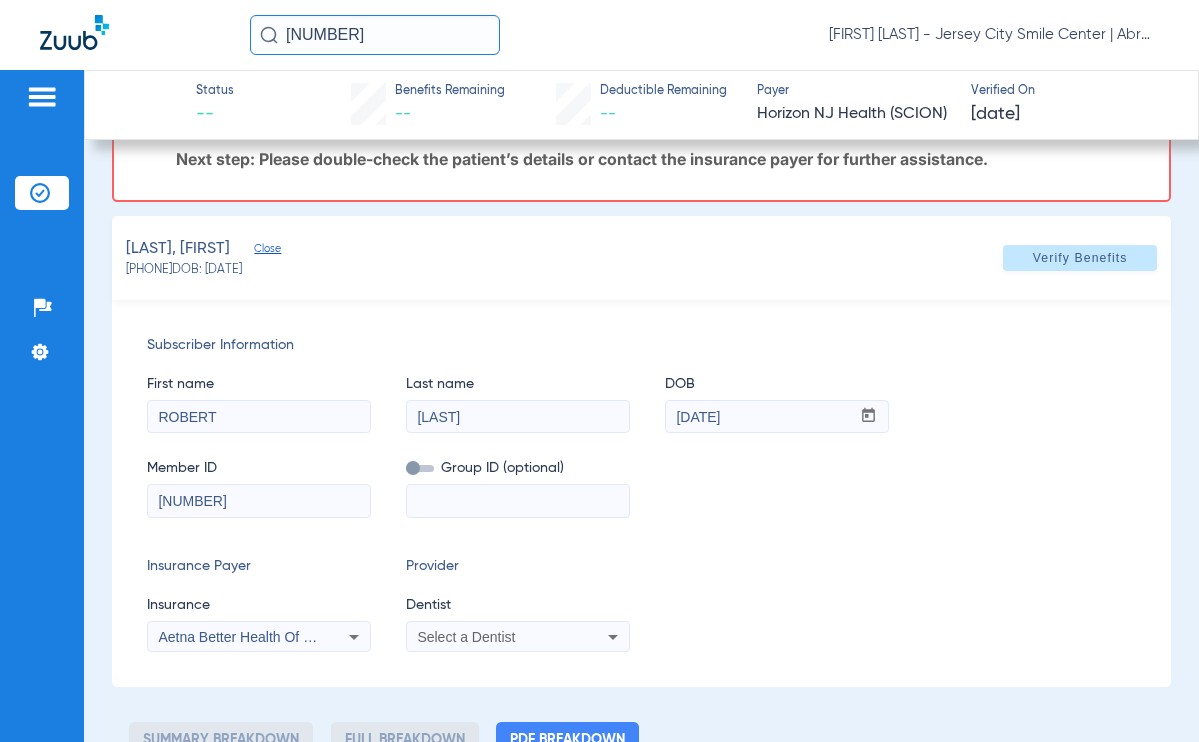 click on "Select a Dentist" at bounding box center (518, 637) 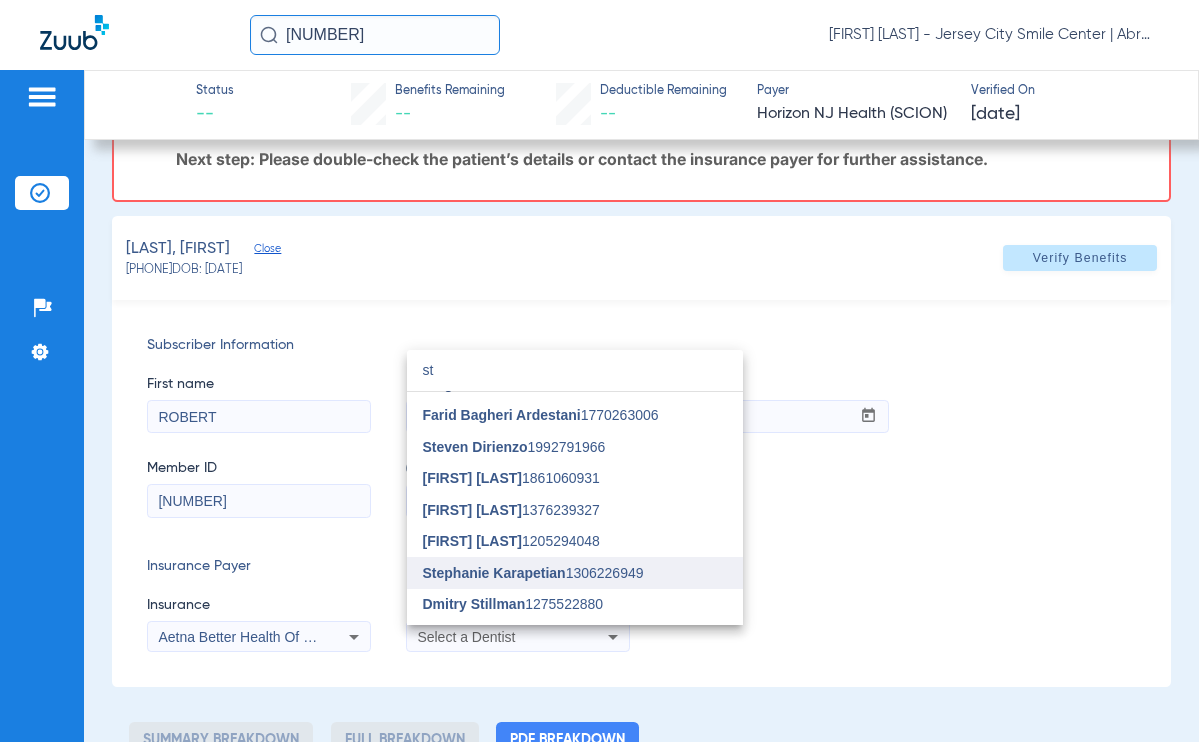 scroll, scrollTop: 300, scrollLeft: 0, axis: vertical 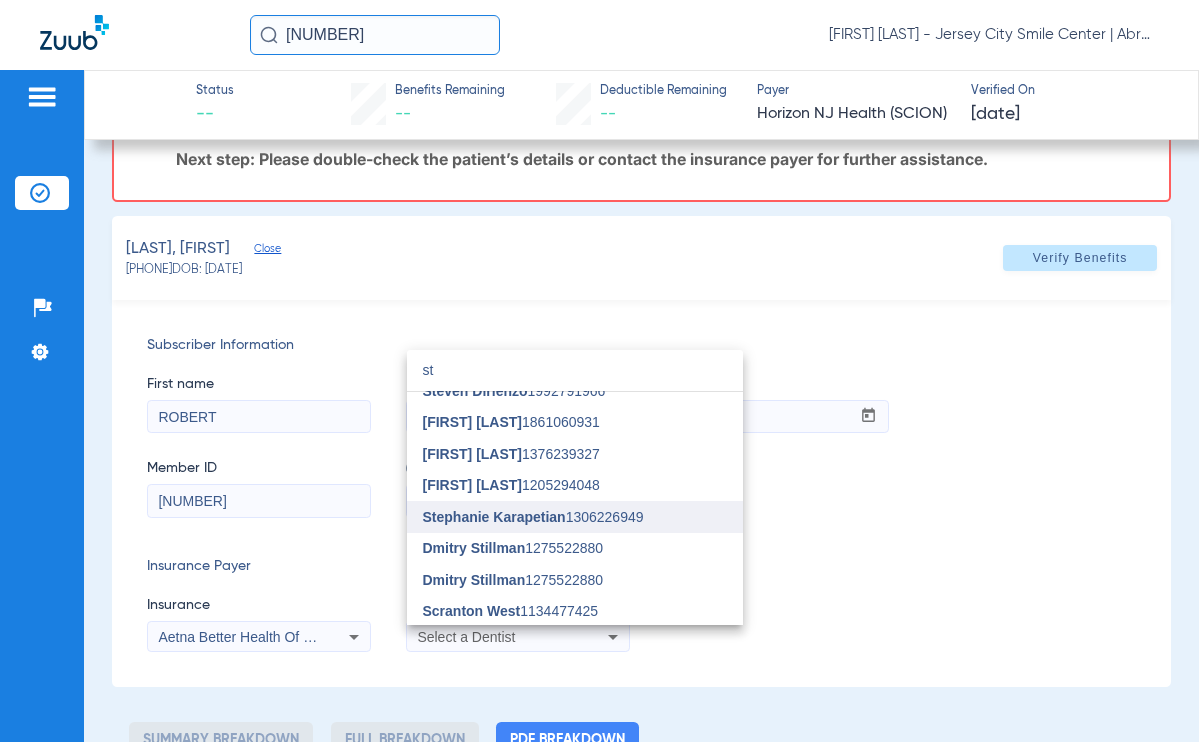 type on "st" 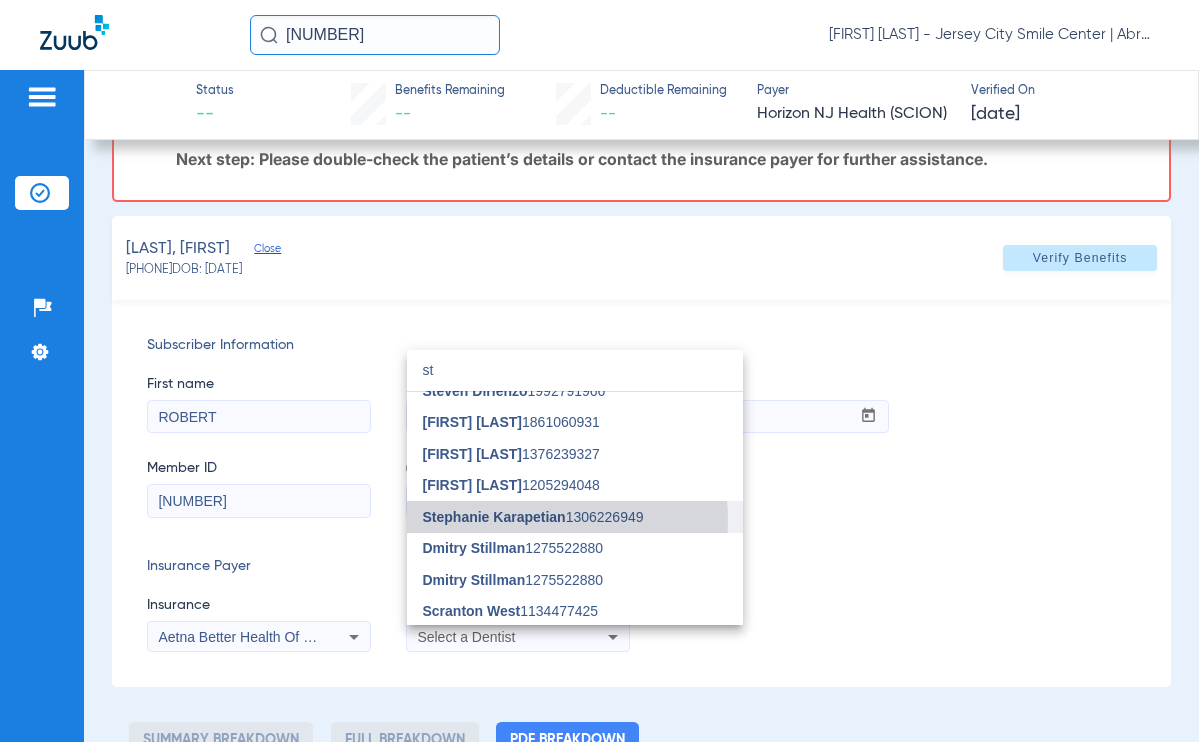 click on "Stephanie Karapetian" at bounding box center (494, 517) 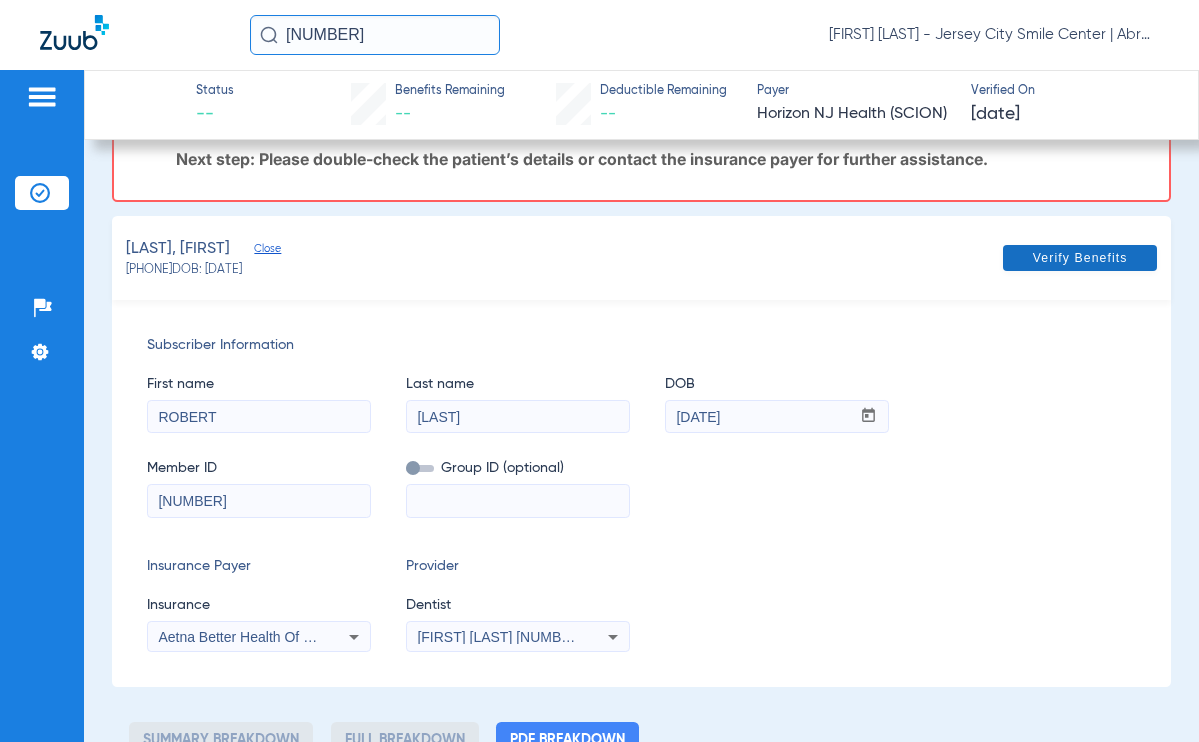 click on "Verify Benefits" 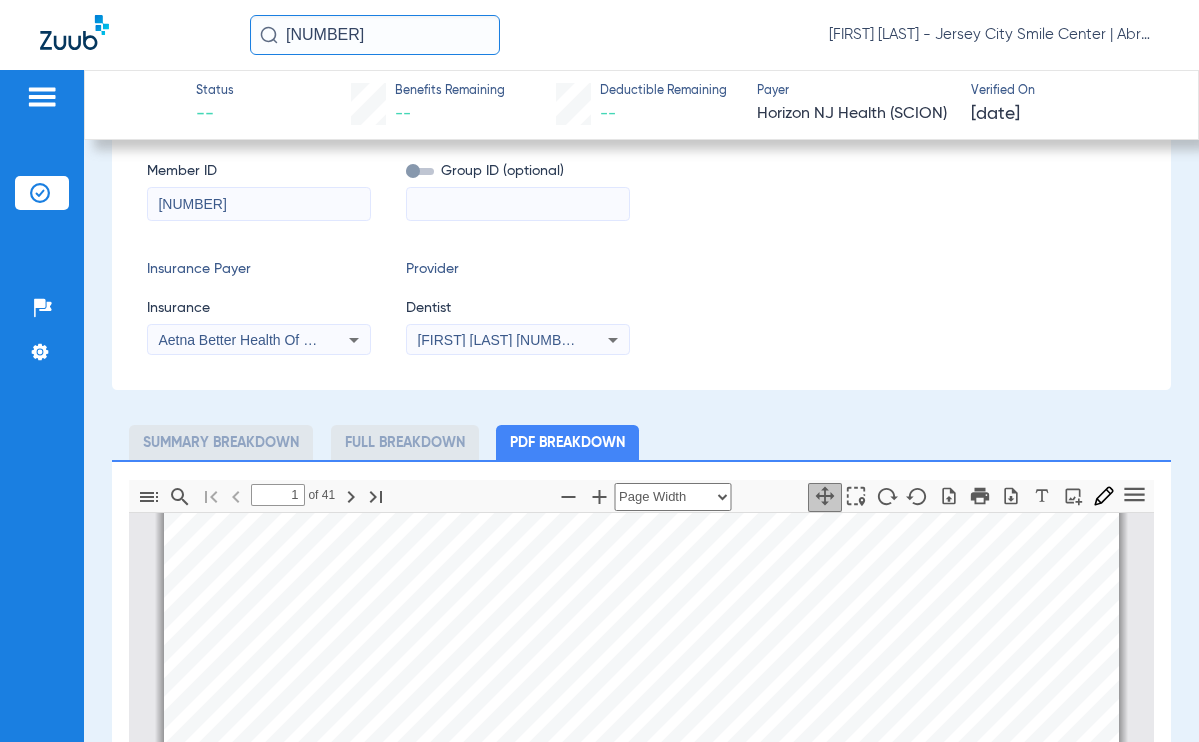 scroll, scrollTop: 500, scrollLeft: 0, axis: vertical 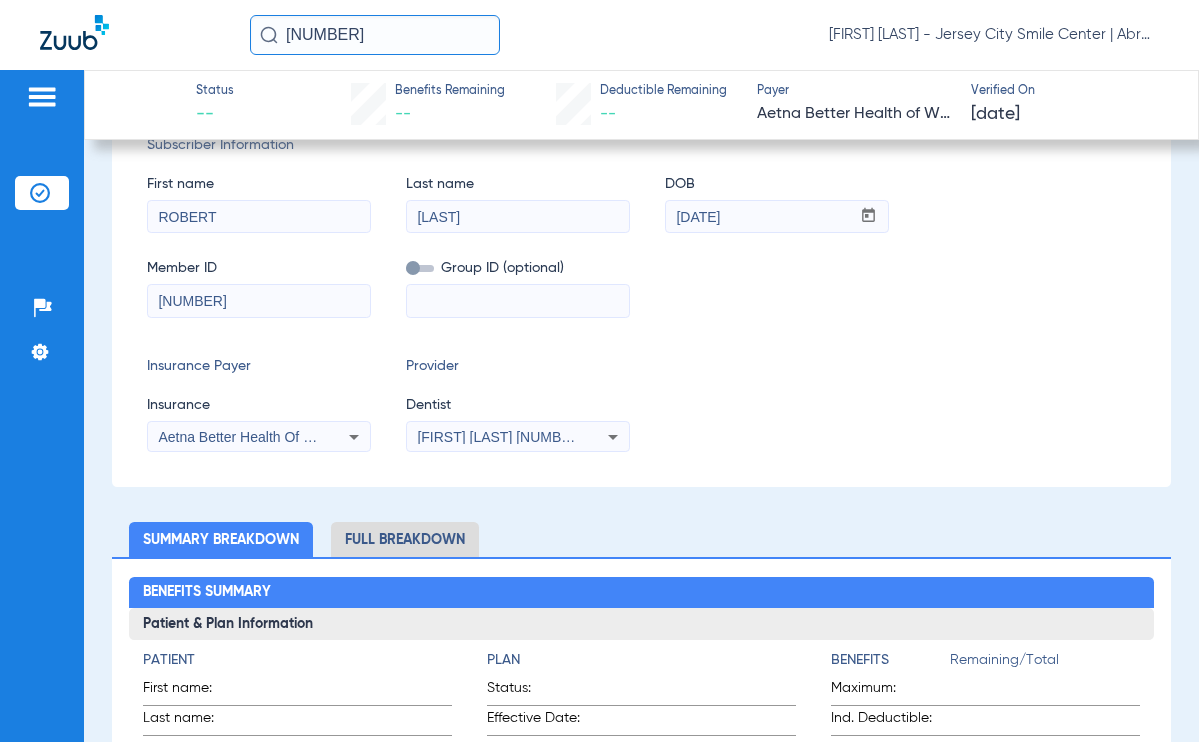 click on "Patient Not Found  We couldn’t locate this patient in the insurance system.  Dismiss  Next step: Please double-check the patient’s details or contact the insurance payer for further assistance.  [LAST], [FIRST]   Close   ([NUMBER])   DOB: [DATE]   Select Network  arrow_drop_down  Save to PDF  arrow_drop_down  Verify Benefits   Subscriber Information   First name  [FIRST]  Last name  [LAST]  DOB  mm / dd / yyyy [DATE]  Member ID  [NUMBER]  Group ID (optional)   Insurance Payer   Insurance
Aetna Better Health Of Wv - (Hub)  Provider   Dentist
[FIRST] [LAST]  [NUMBER]  Summary Breakdown   Full Breakdown  Benefits Summary Patient & Plan Information Patient First name:    Last name:    DOB:    Assignment:    Subscriber First name:    Last name:    DOB:    Plan Status:    Effective Date:    Benefits Type:    Plan Type:    Waiting Period:    Missing Tooth Clause:    Downgrades:    Plan Name:    Benefits  Remaining/Total  Maximum:    Ind. Deductible:    Fam. Deductible:    Ortho Maximum:" 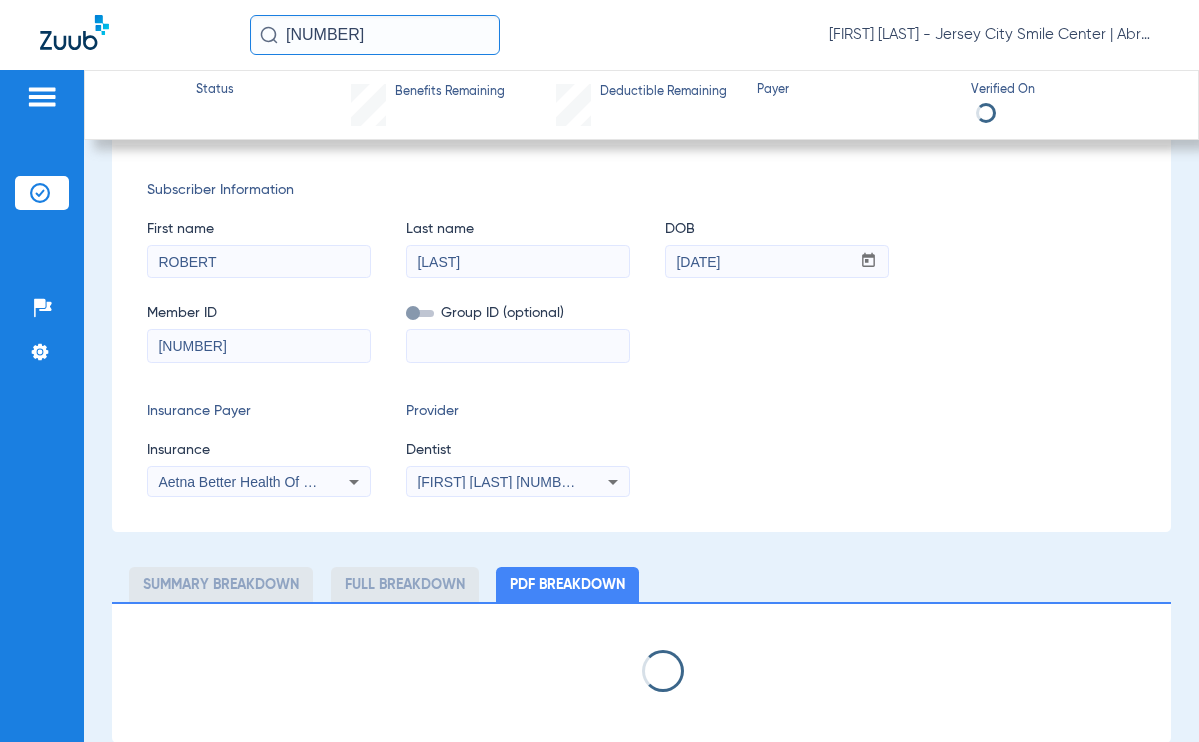 scroll, scrollTop: 300, scrollLeft: 0, axis: vertical 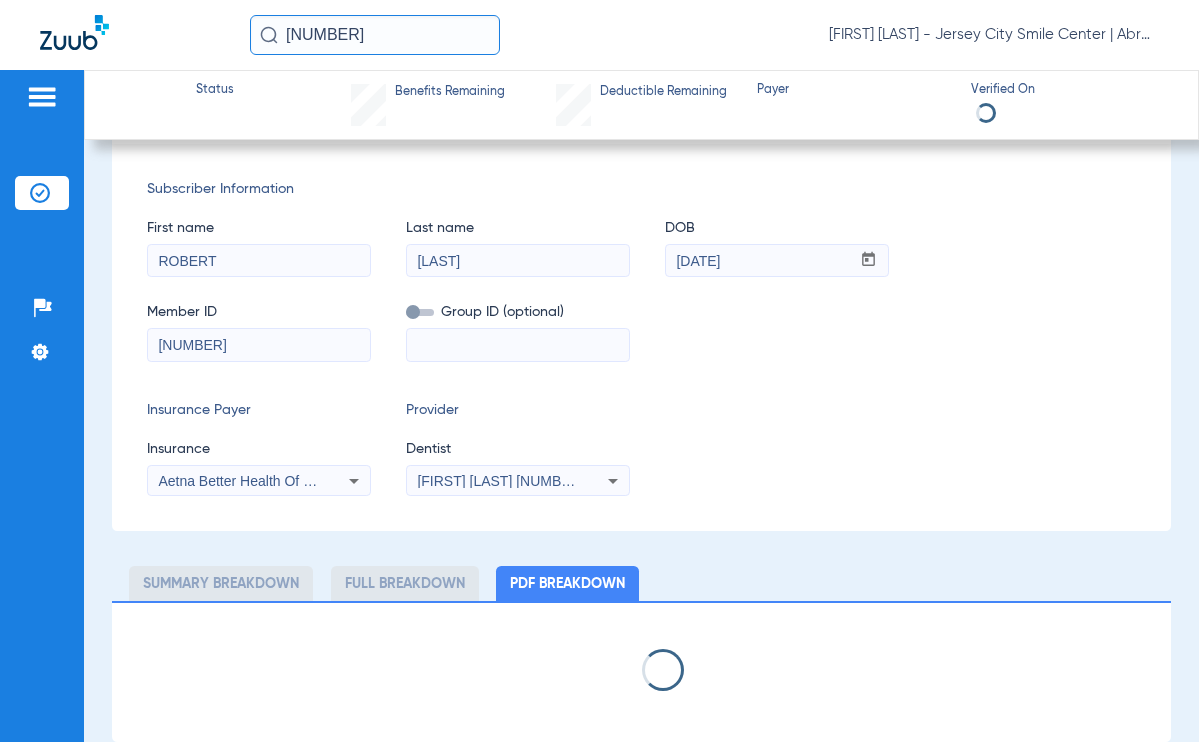 select on "page-width" 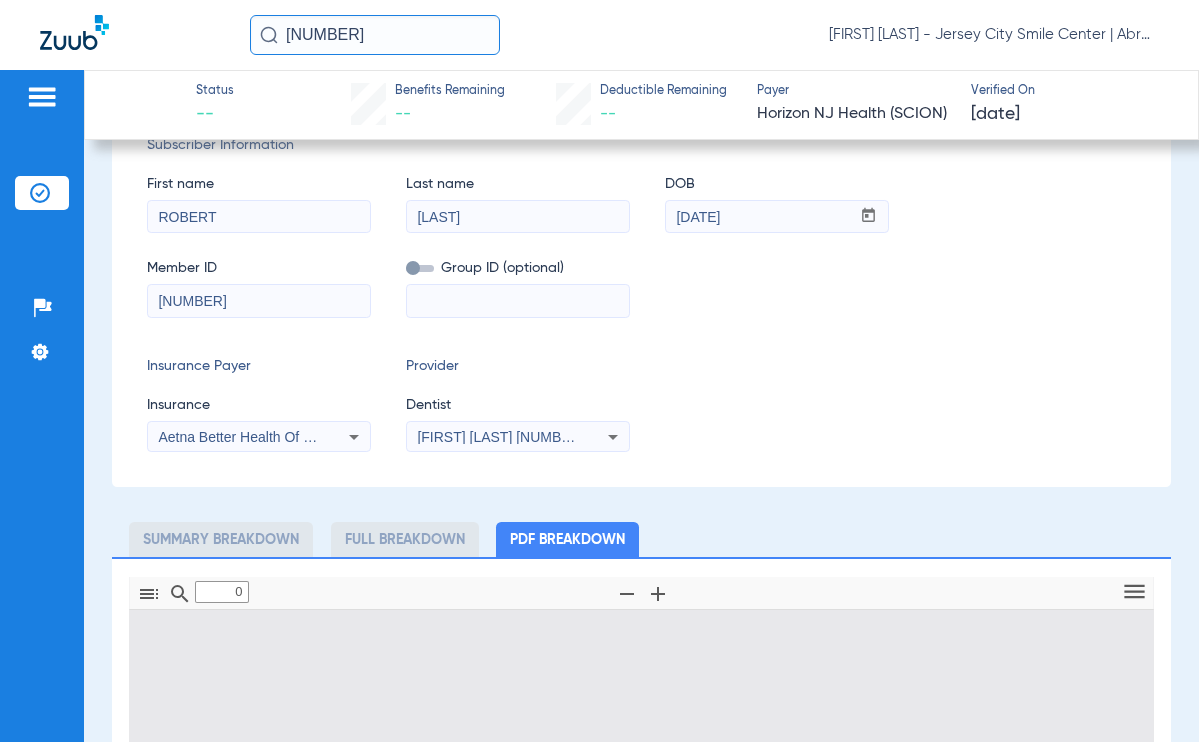 type on "1" 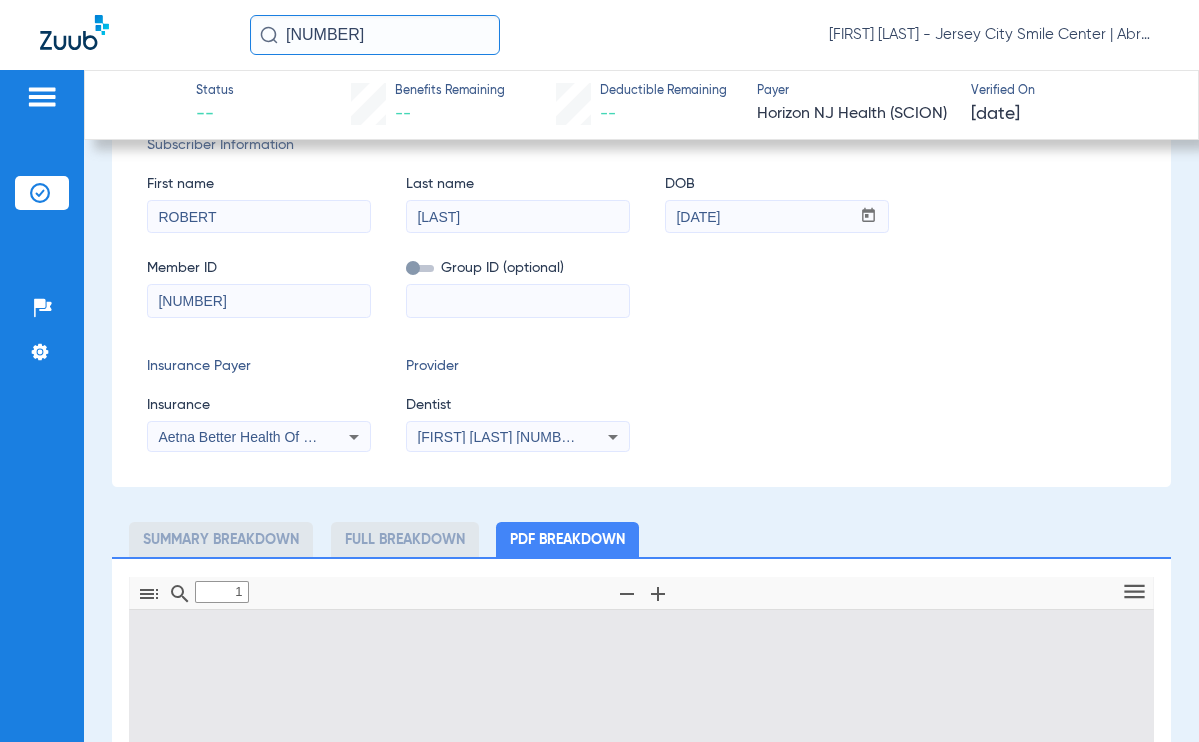 scroll, scrollTop: 10, scrollLeft: 0, axis: vertical 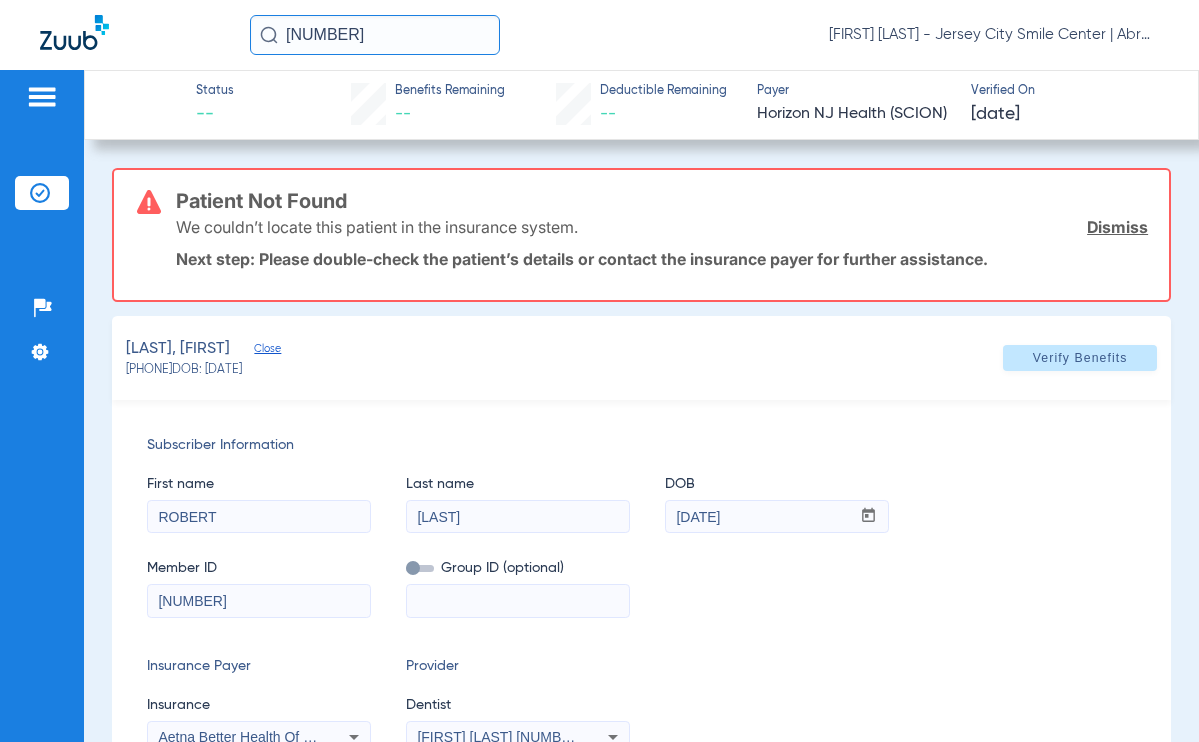 drag, startPoint x: 353, startPoint y: 29, endPoint x: -47, endPoint y: -11, distance: 401.99503 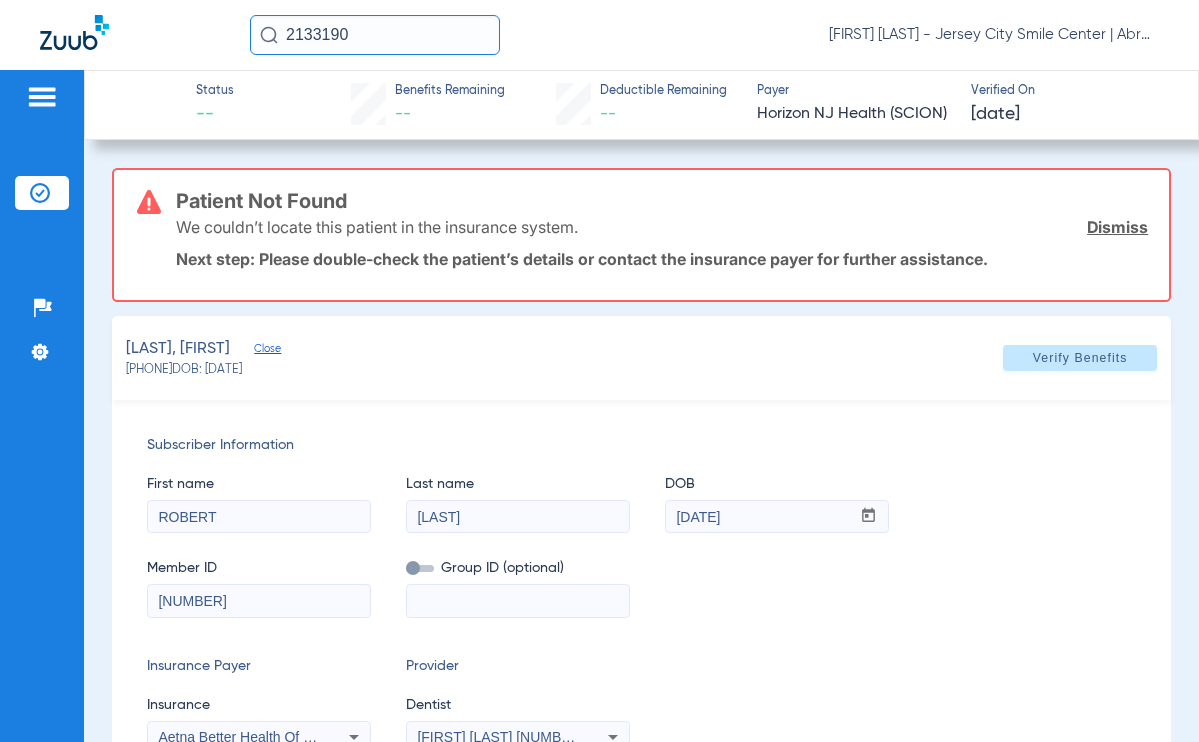 type on "2133190" 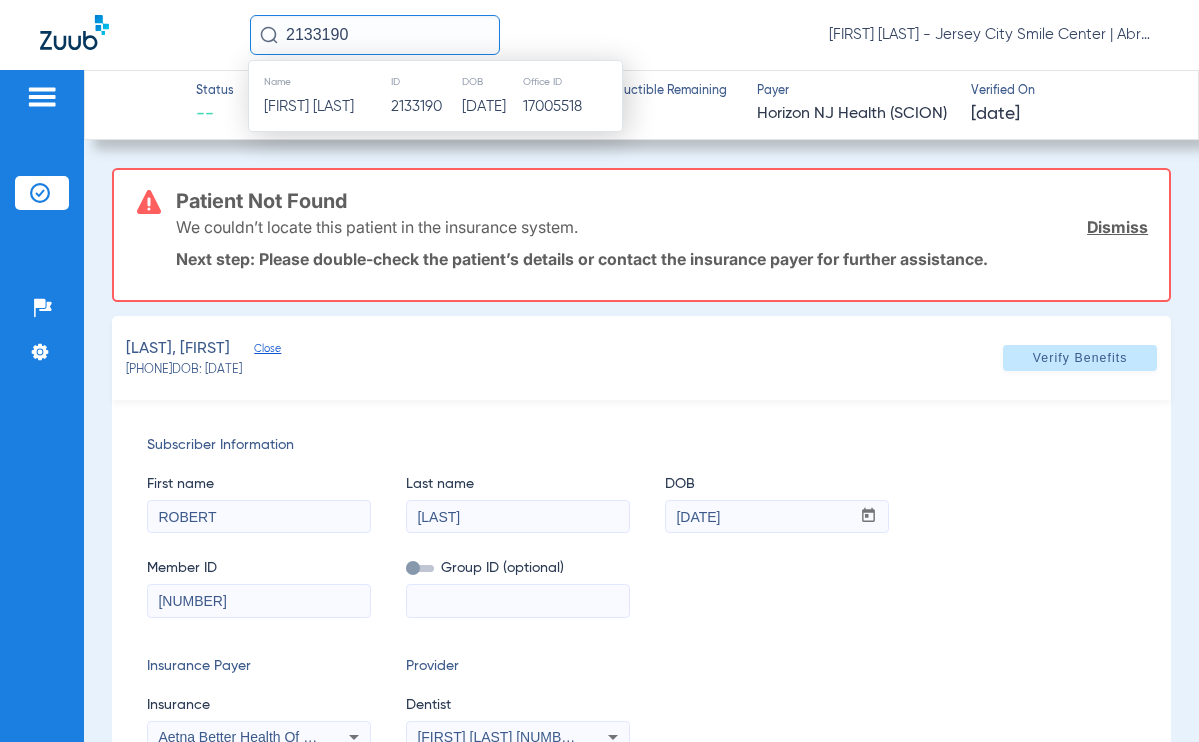 click on "Name ID DOB Office ID [FIRST] [LAST] [NUMBER] [DATE] [NUMBER]" 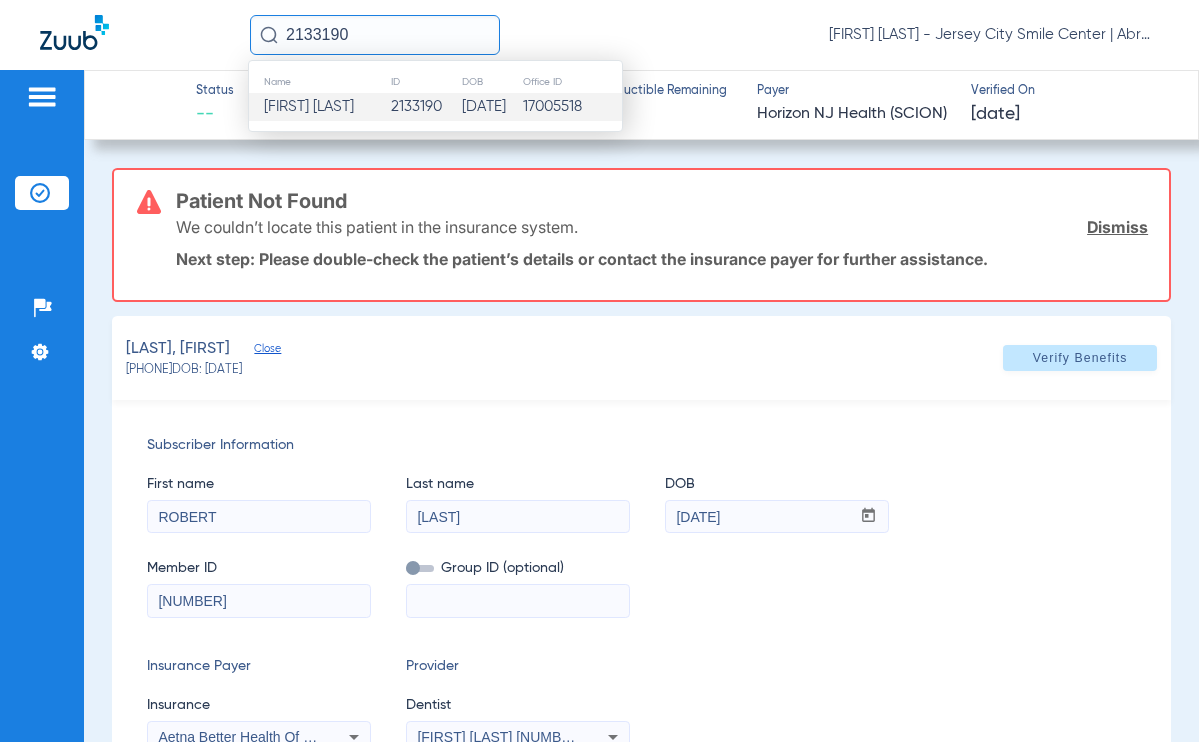 click on "2133190" 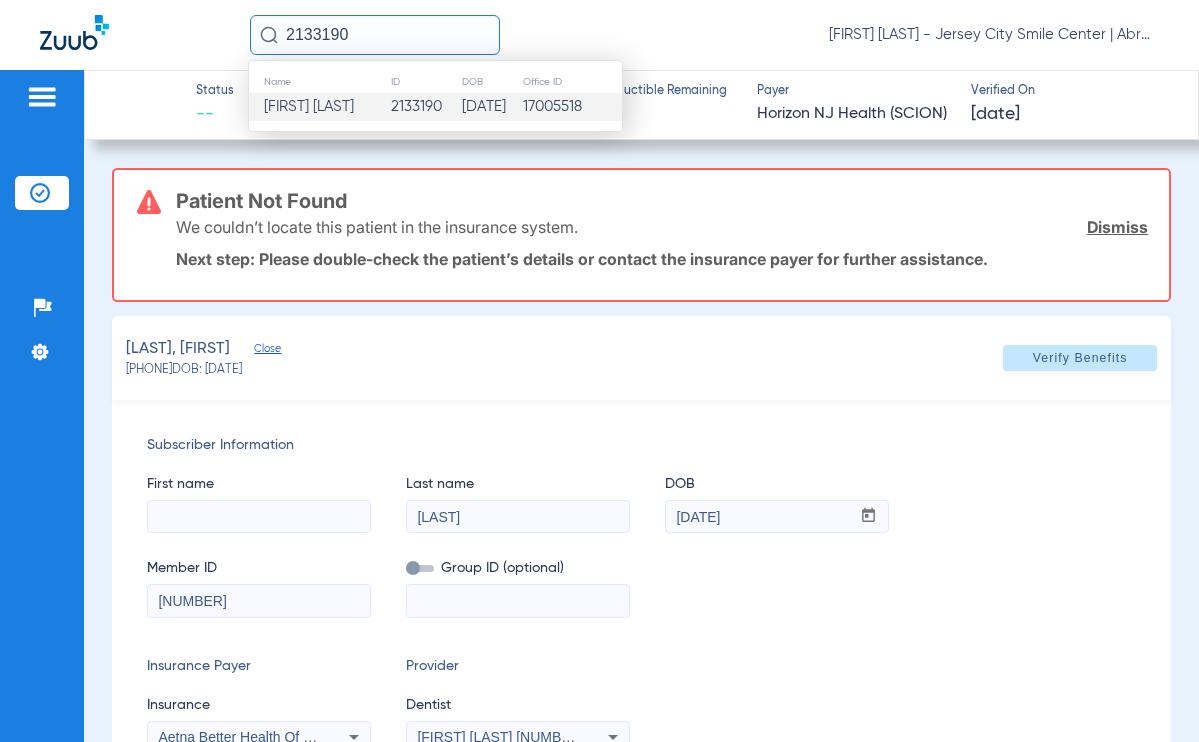 type 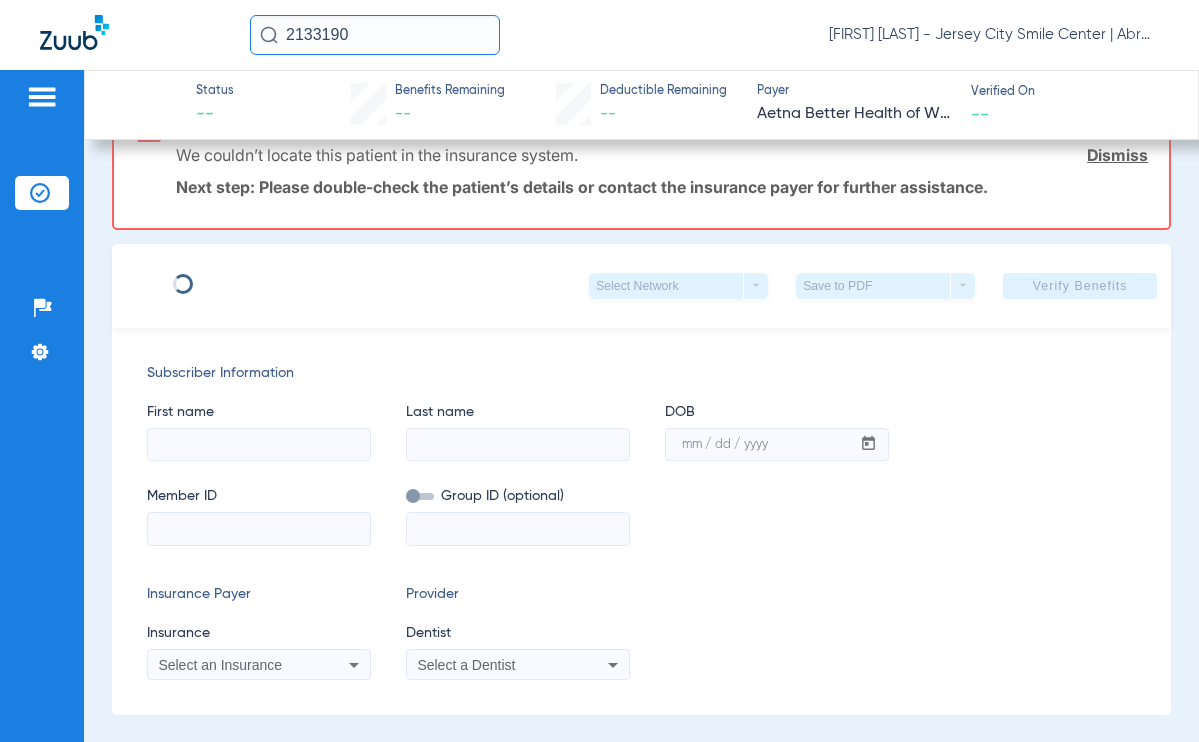 scroll, scrollTop: 200, scrollLeft: 0, axis: vertical 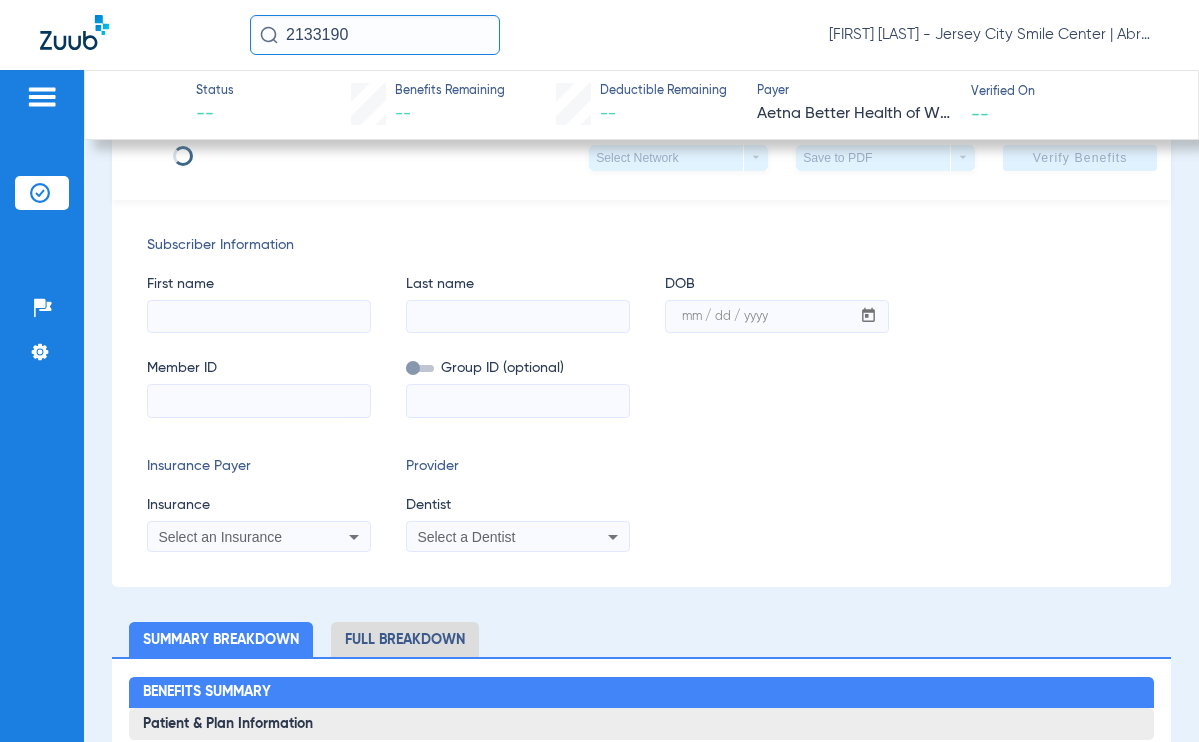type on "LUCAS" 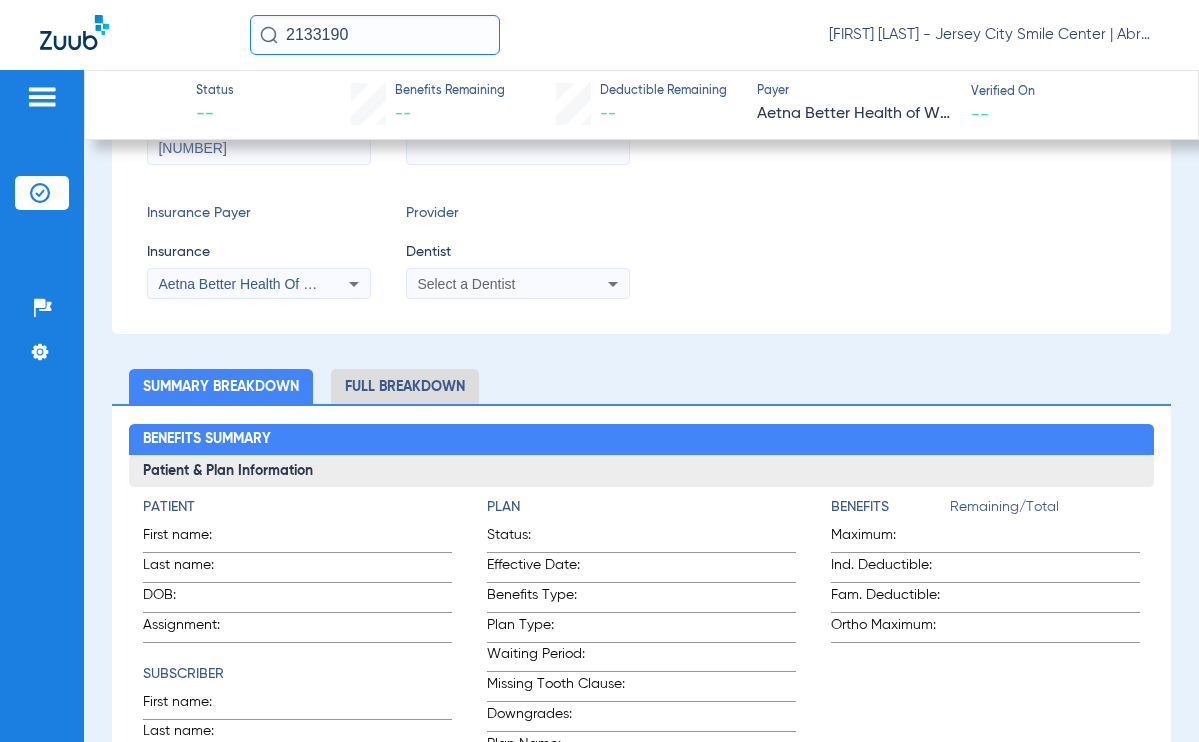 scroll, scrollTop: 400, scrollLeft: 0, axis: vertical 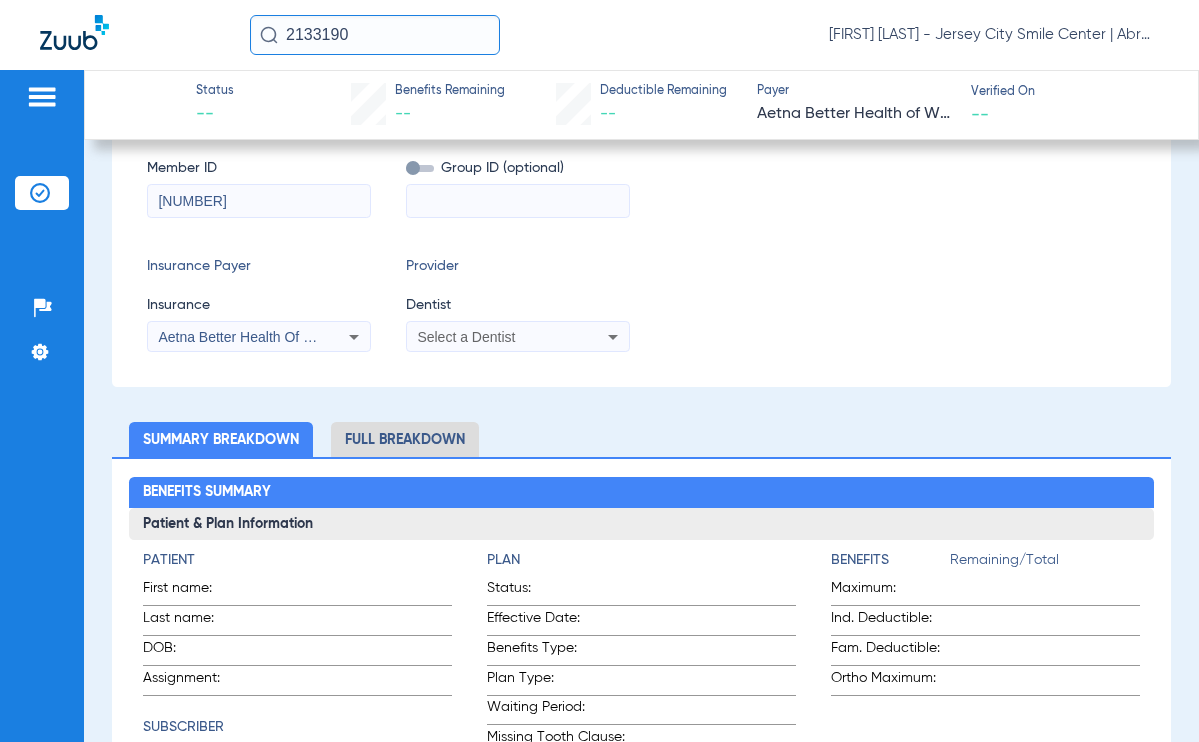 click on "Select a Dentist" at bounding box center (466, 337) 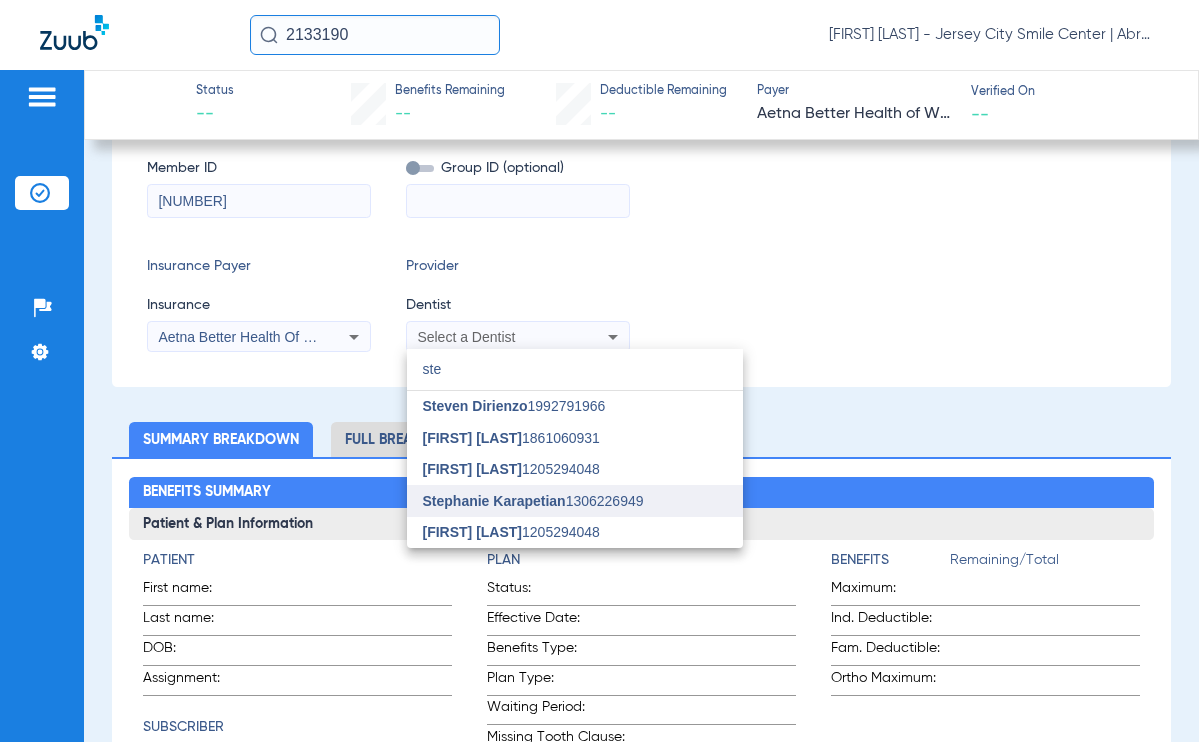 type on "ste" 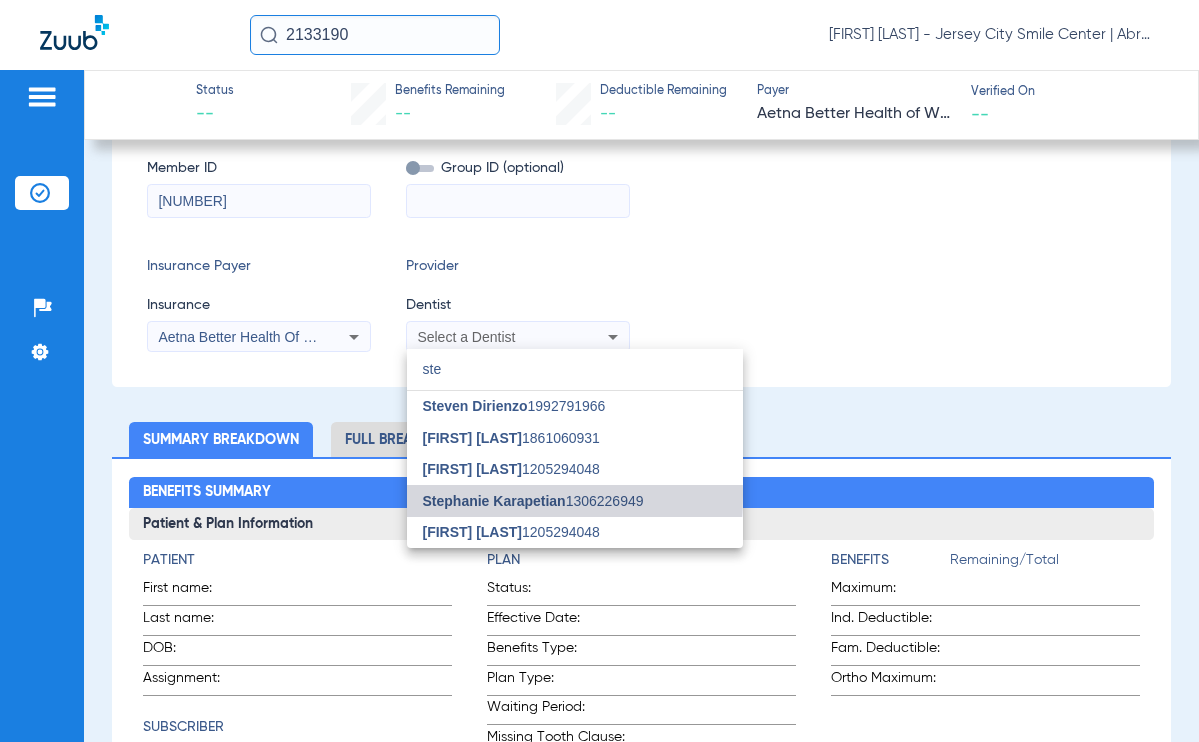 click on "Stephanie Karapetian" at bounding box center (494, 501) 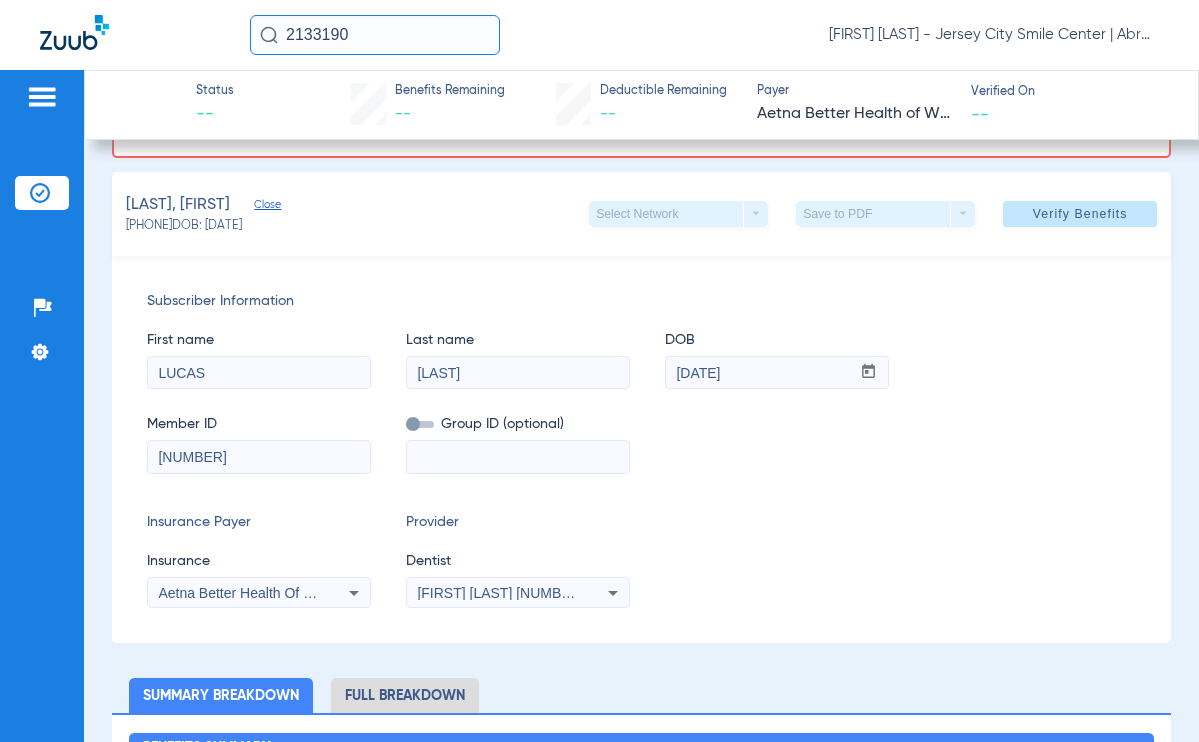 scroll, scrollTop: 100, scrollLeft: 0, axis: vertical 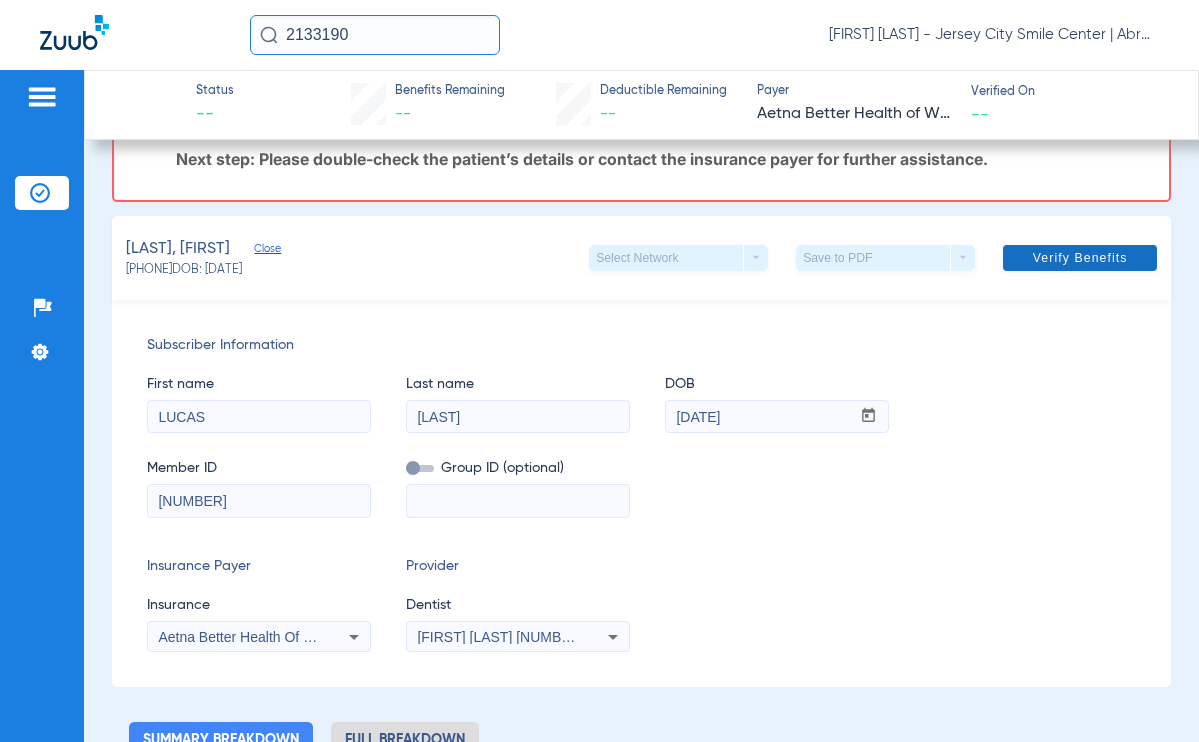 click 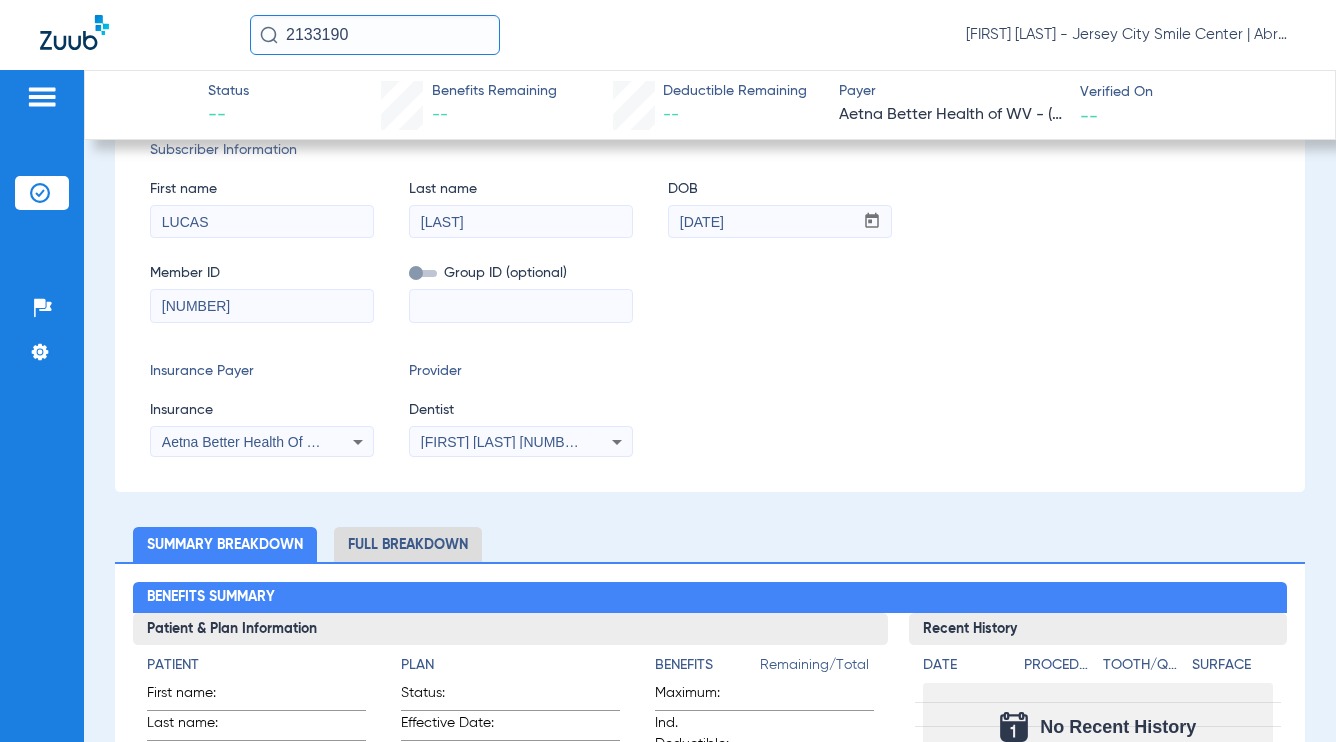 scroll, scrollTop: 300, scrollLeft: 0, axis: vertical 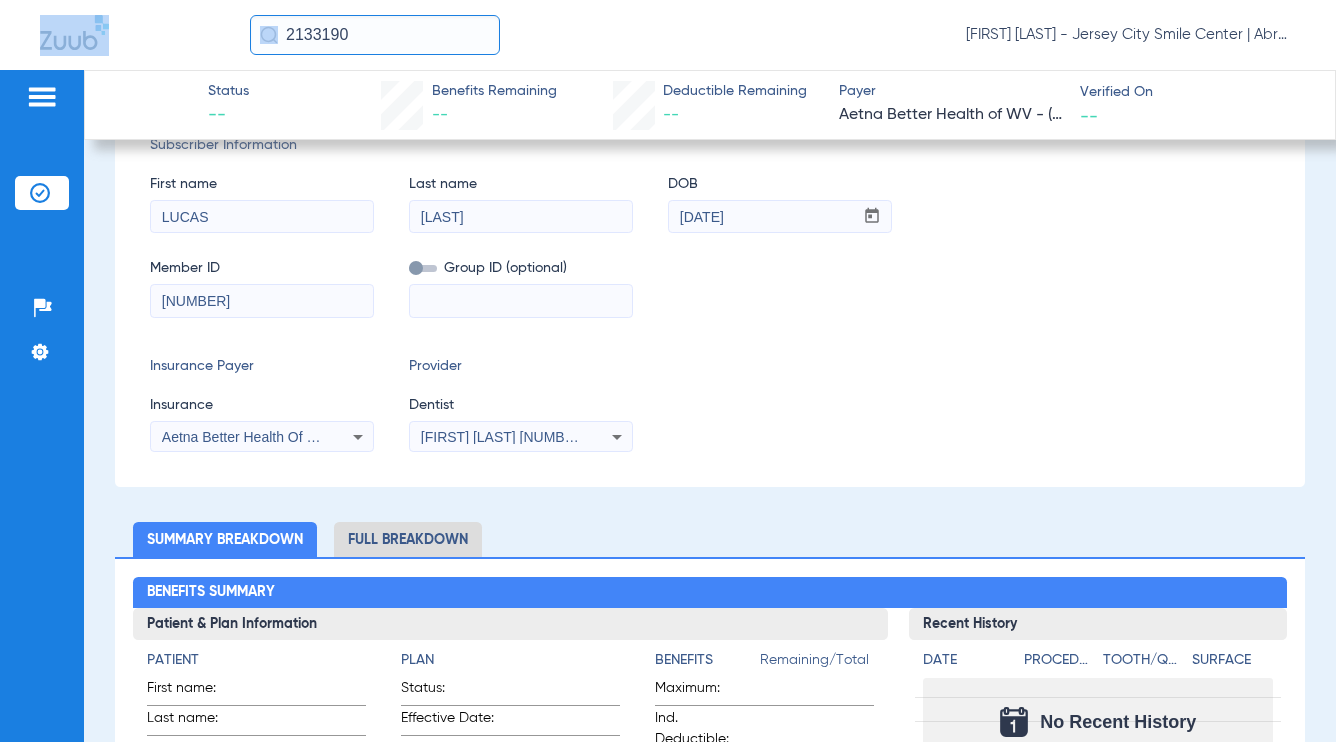 drag, startPoint x: 407, startPoint y: 14, endPoint x: -30, endPoint y: 12, distance: 437.00458 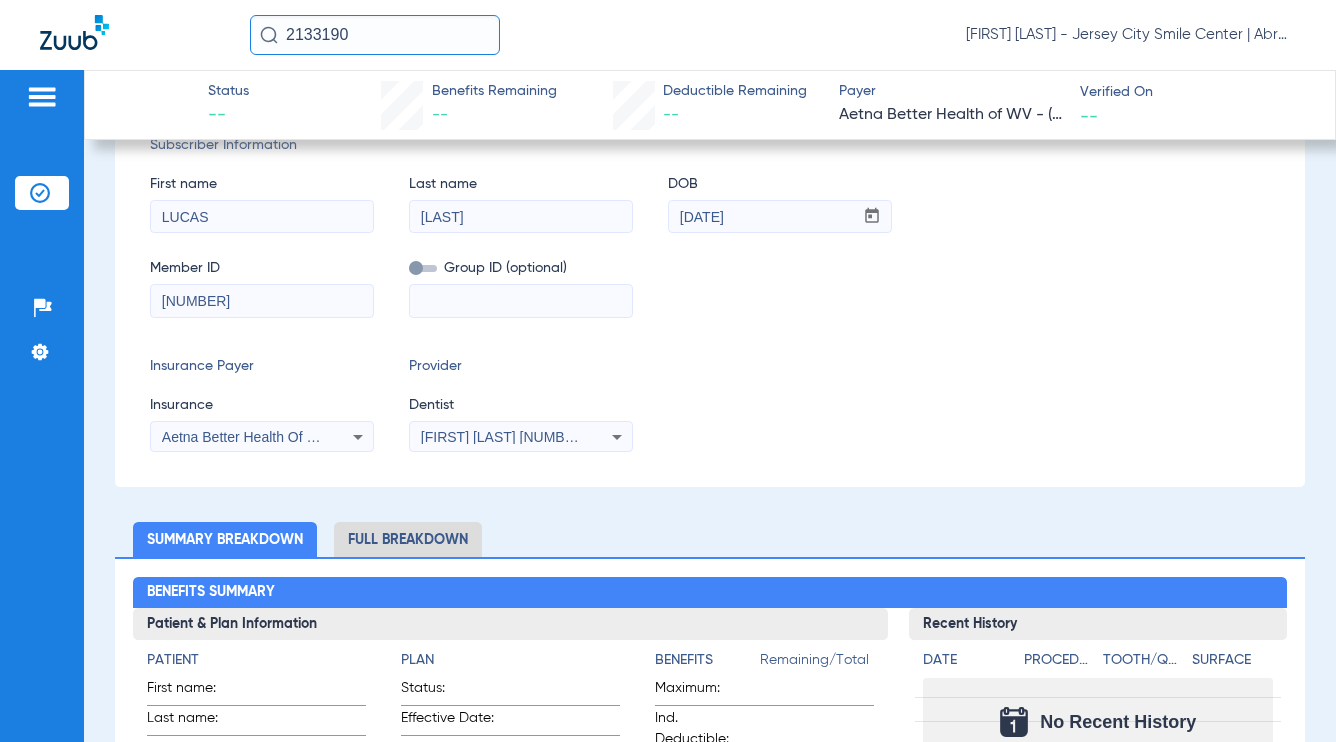 drag, startPoint x: 371, startPoint y: 40, endPoint x: 358, endPoint y: 43, distance: 13.341664 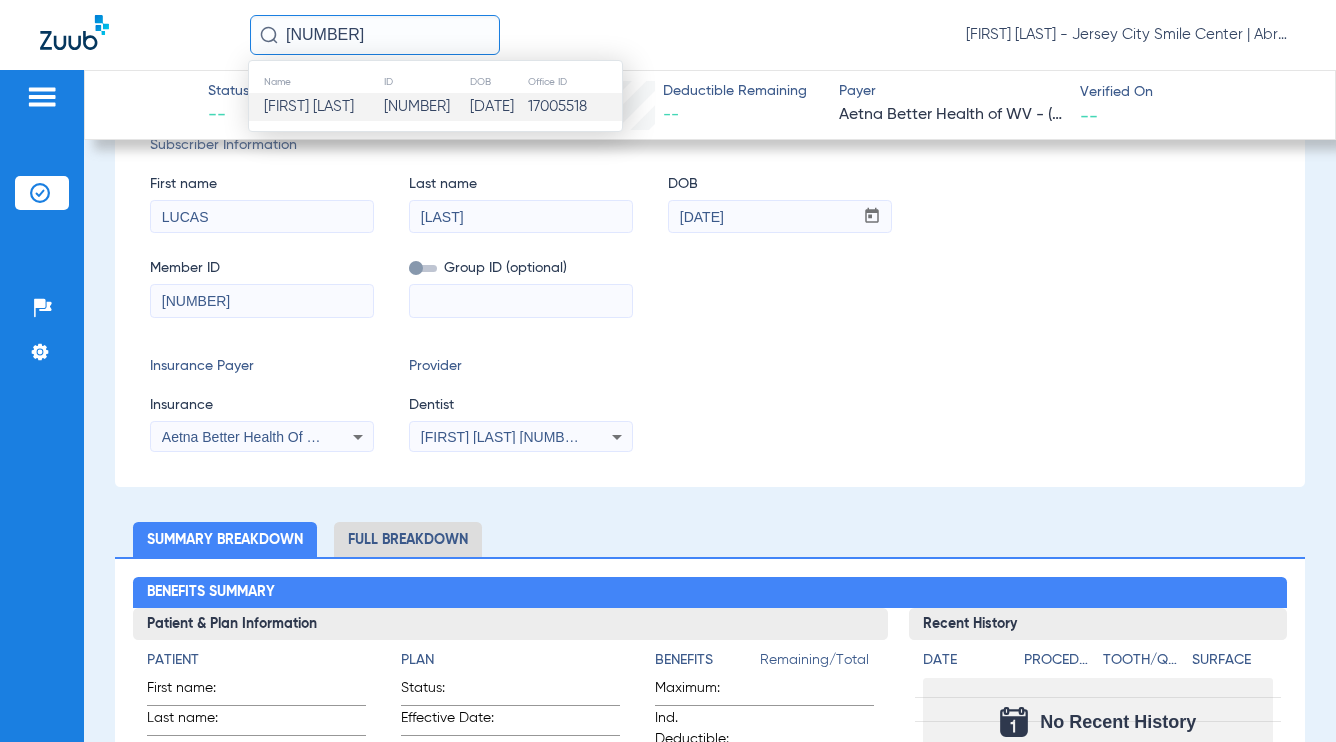 type on "[NUMBER]" 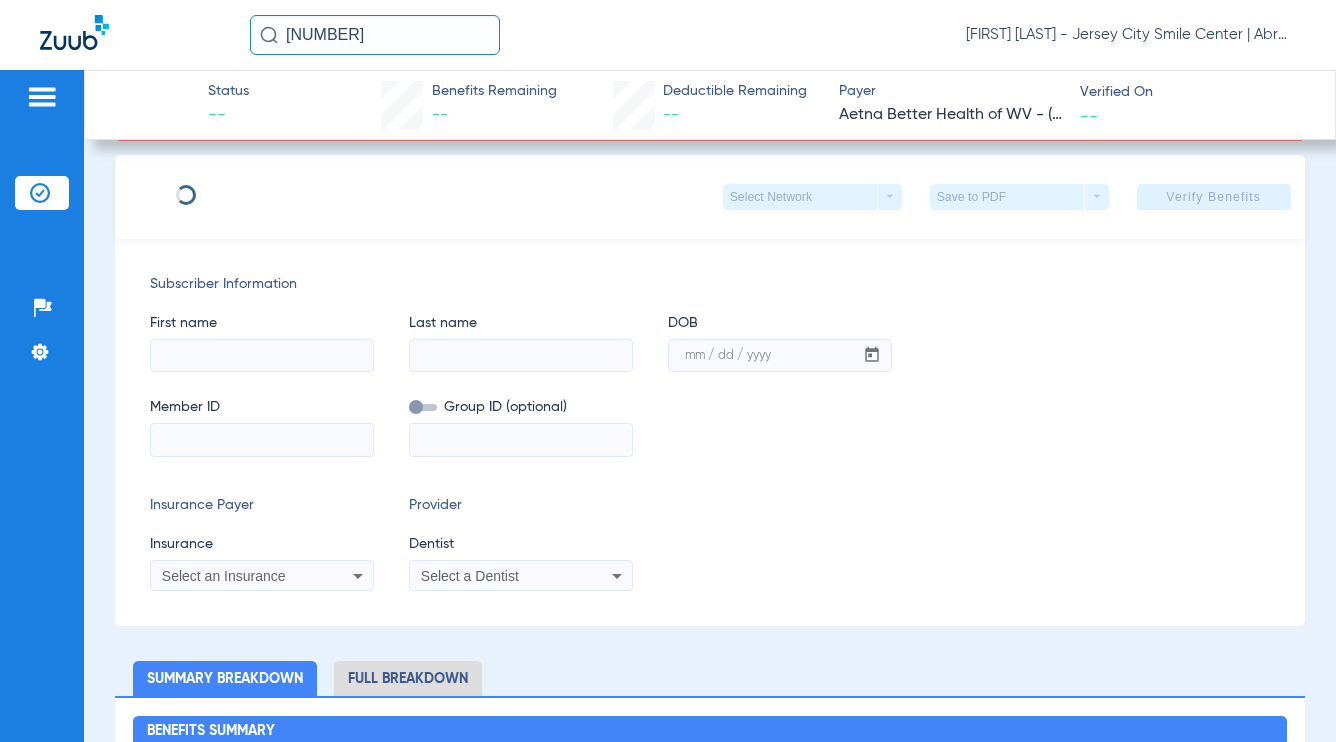 scroll, scrollTop: 309, scrollLeft: 0, axis: vertical 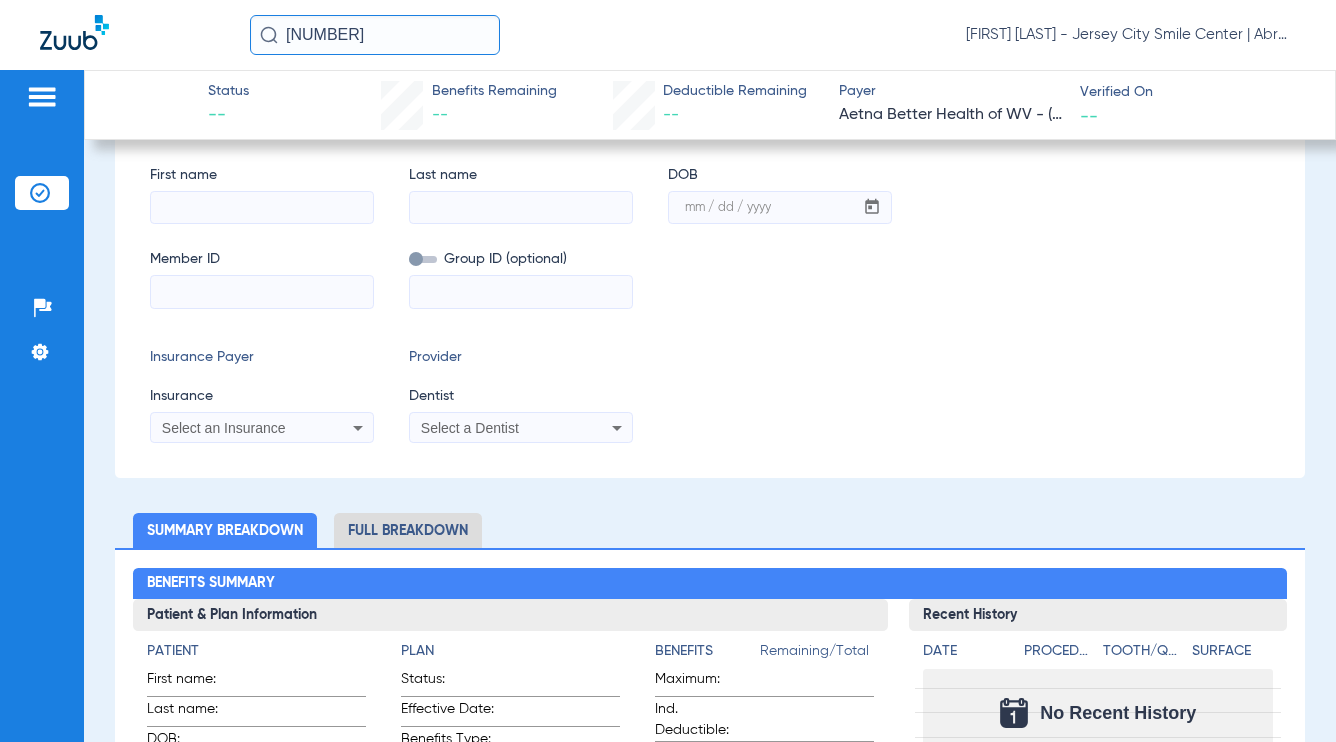 drag, startPoint x: 428, startPoint y: 526, endPoint x: 563, endPoint y: 500, distance: 137.48091 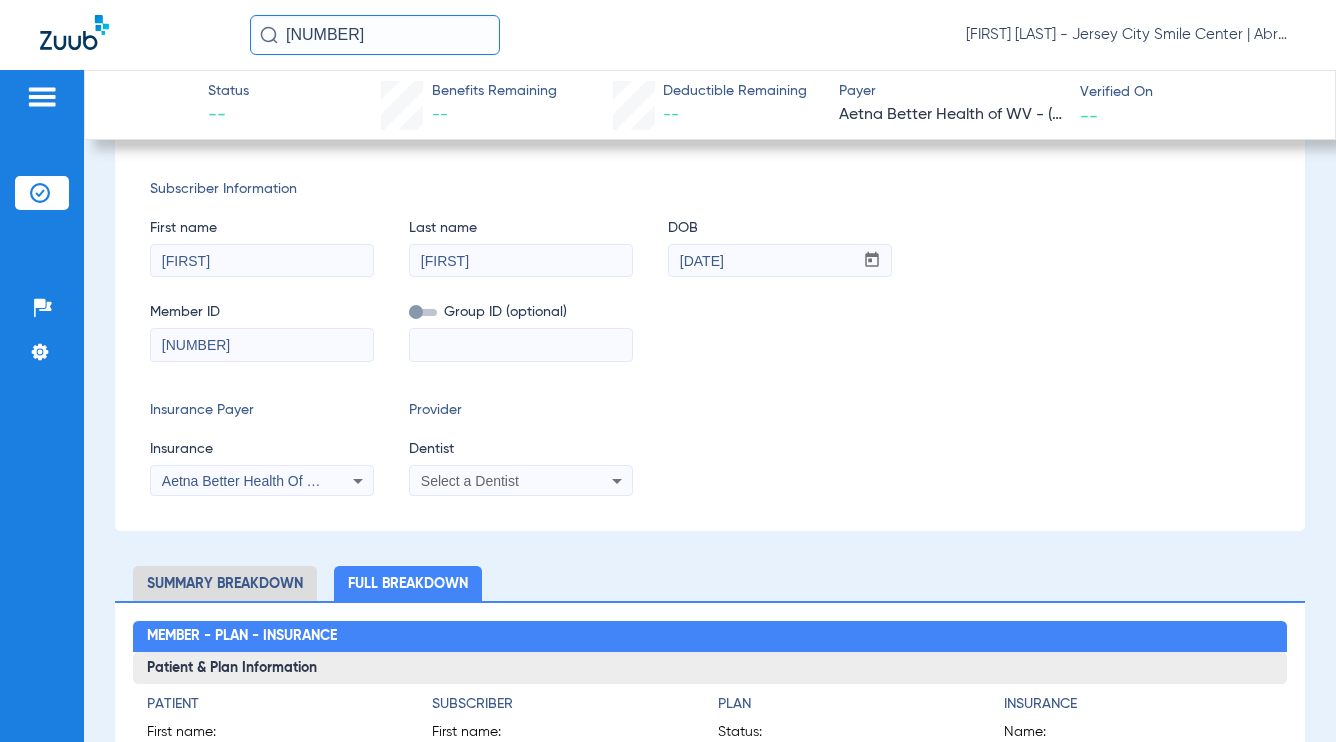 scroll, scrollTop: 300, scrollLeft: 0, axis: vertical 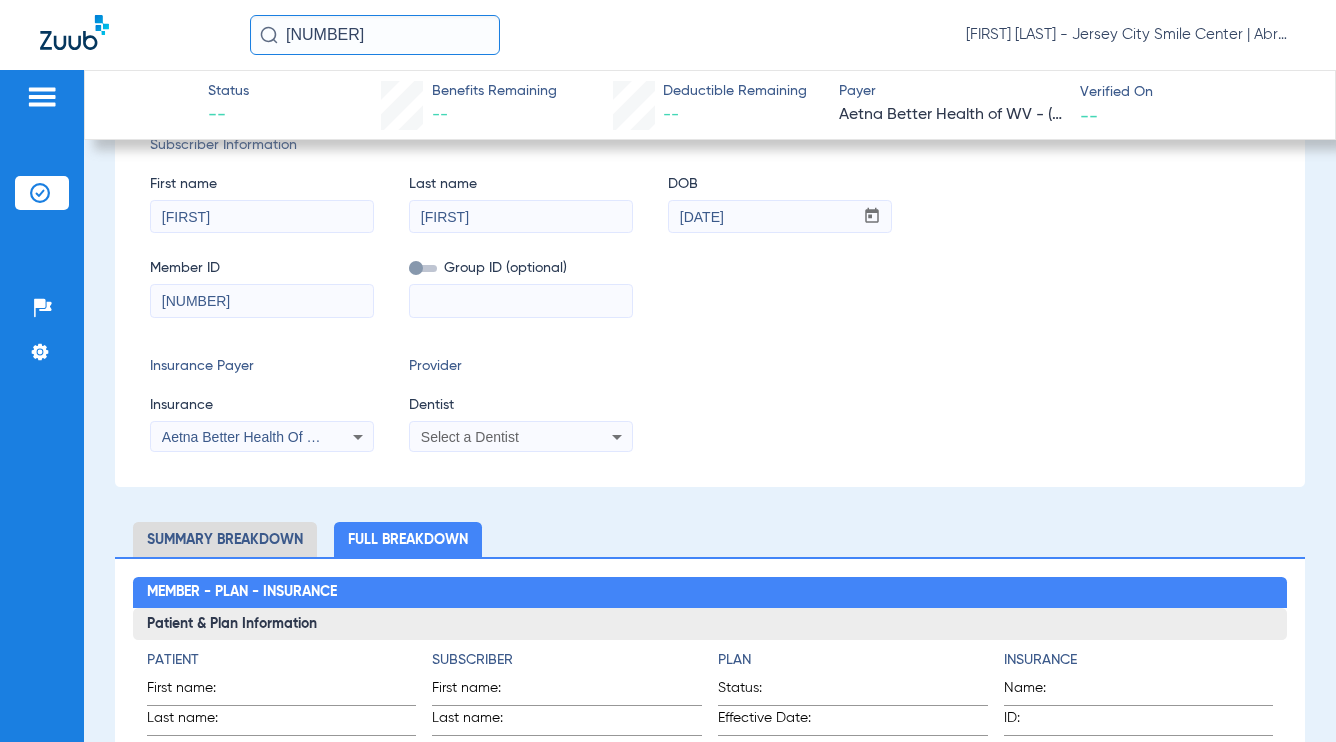 click 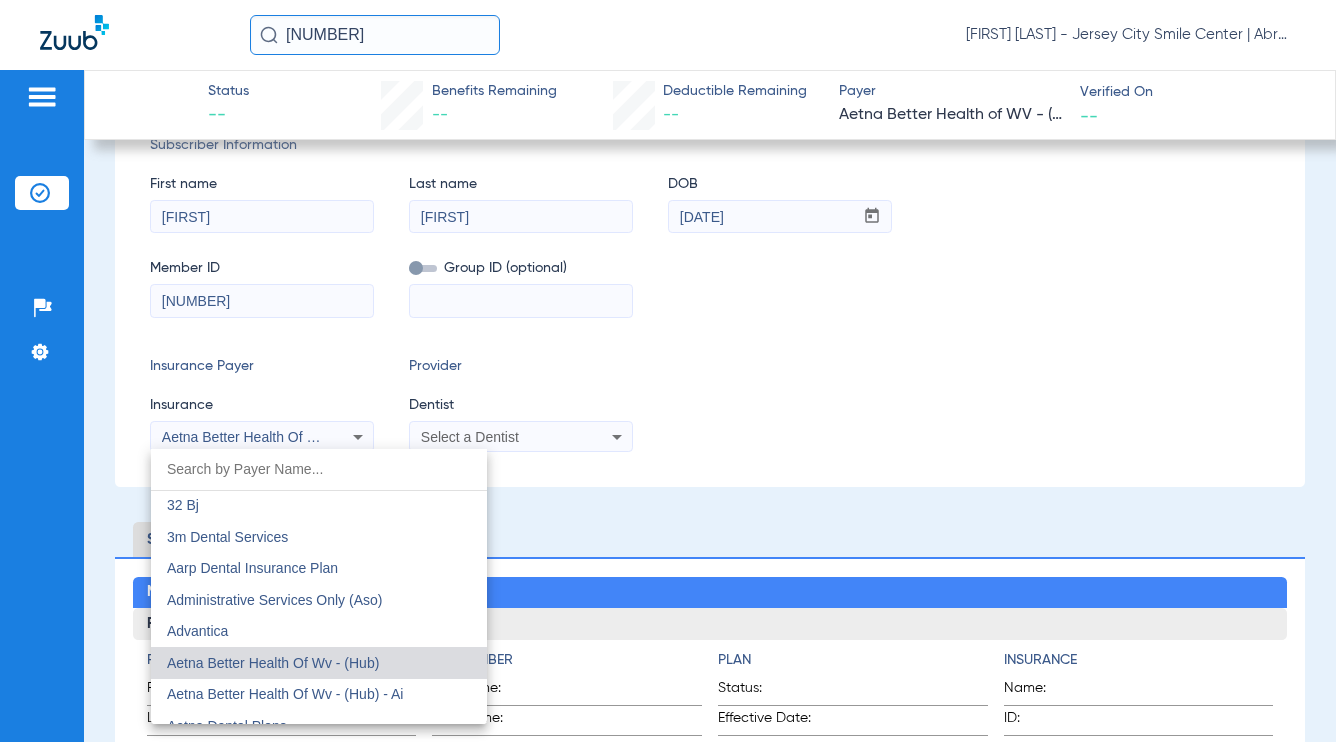 scroll, scrollTop: 0, scrollLeft: 0, axis: both 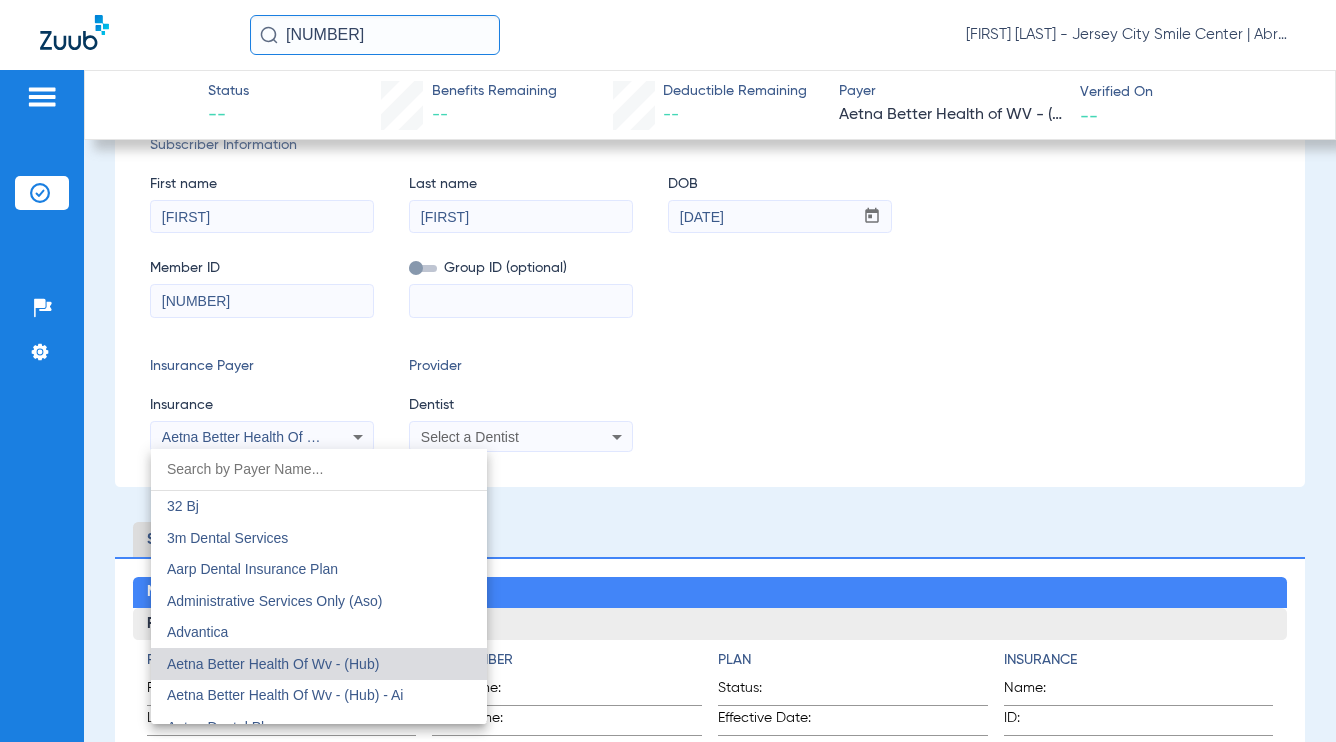 click at bounding box center [668, 371] 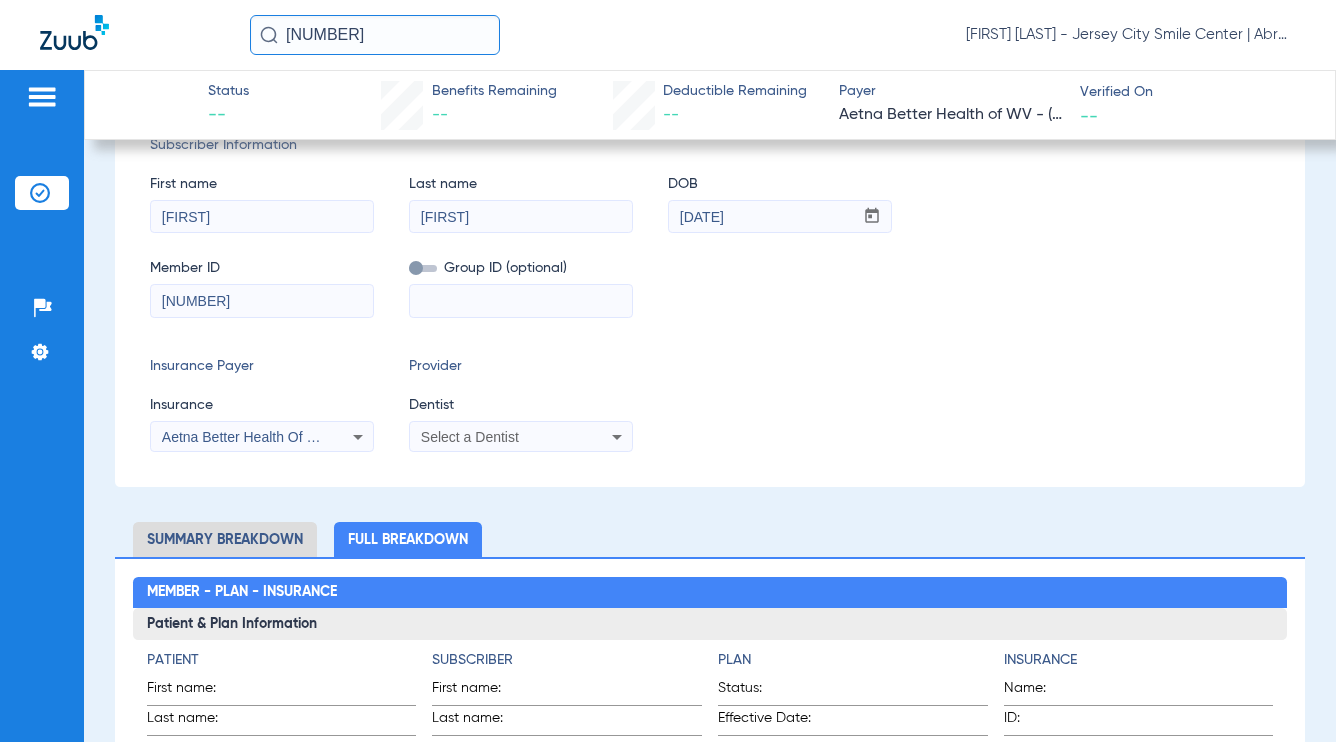 click on "Select a Dentist" at bounding box center [521, 437] 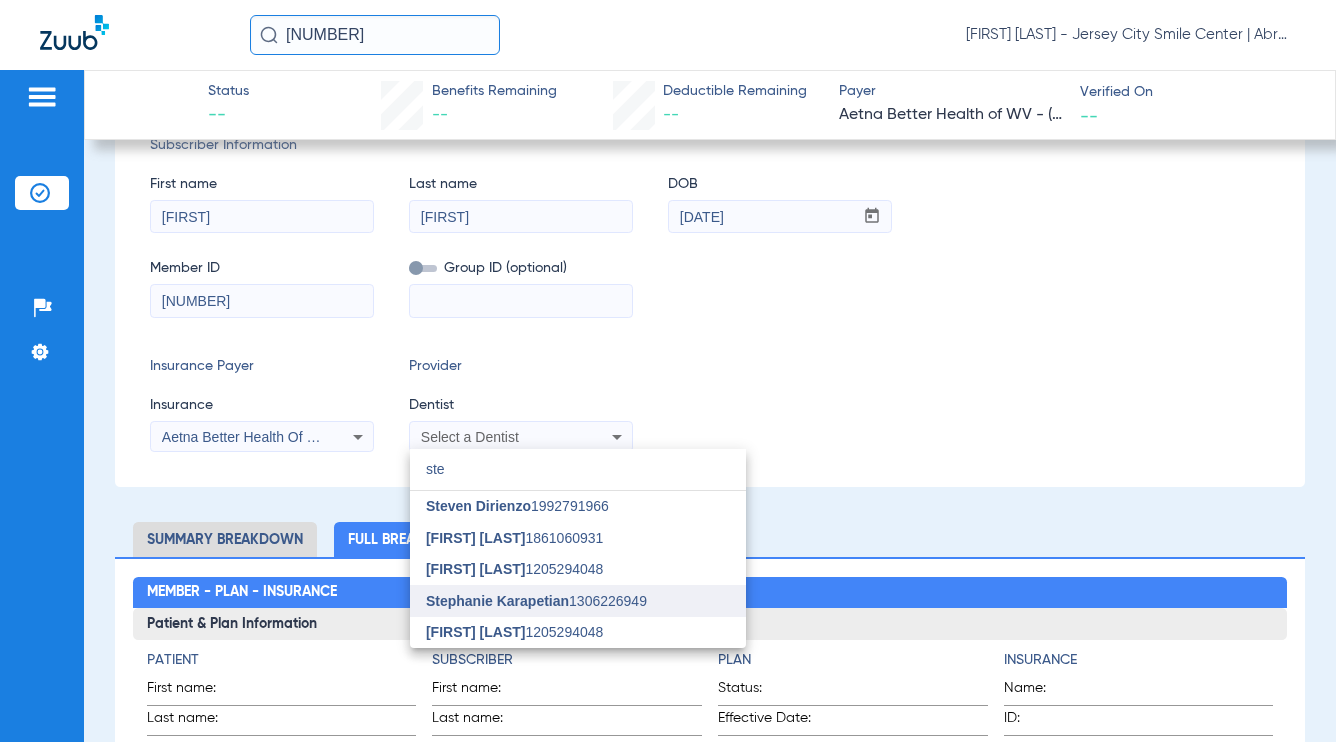 type on "ste" 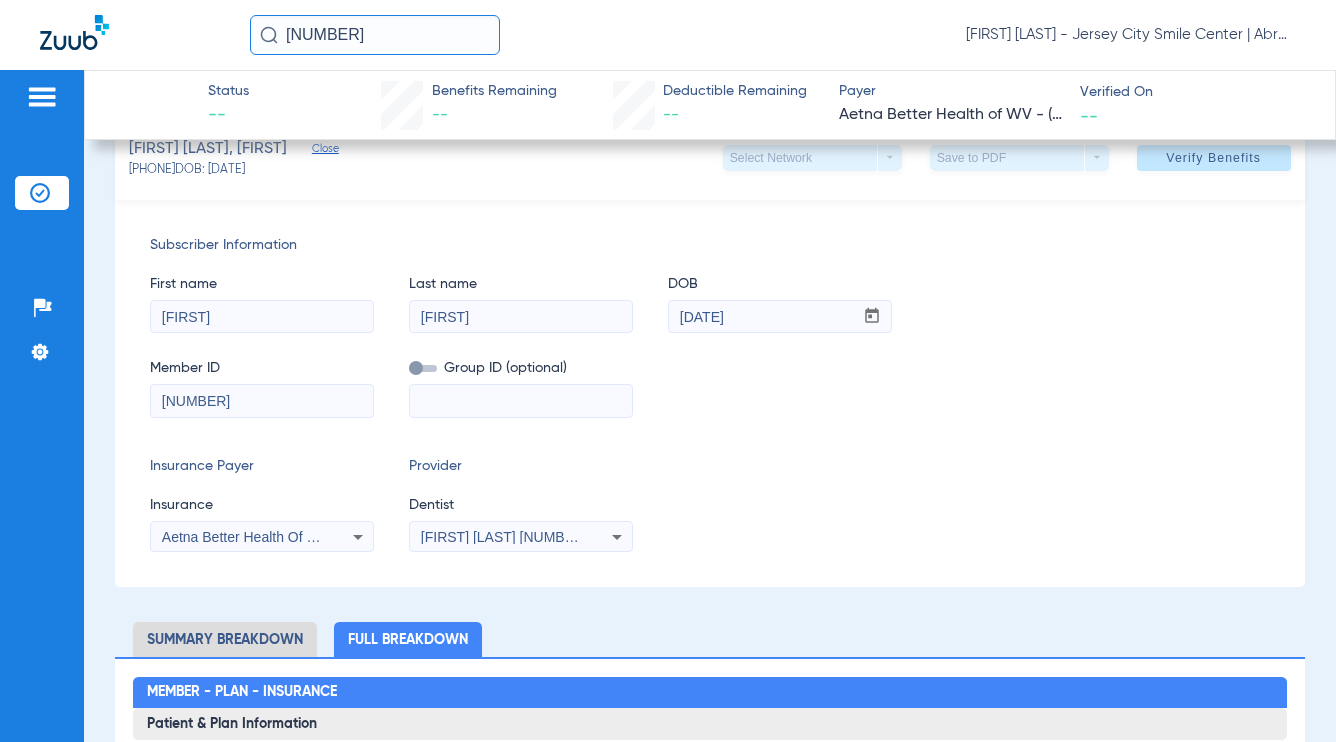 scroll, scrollTop: 100, scrollLeft: 0, axis: vertical 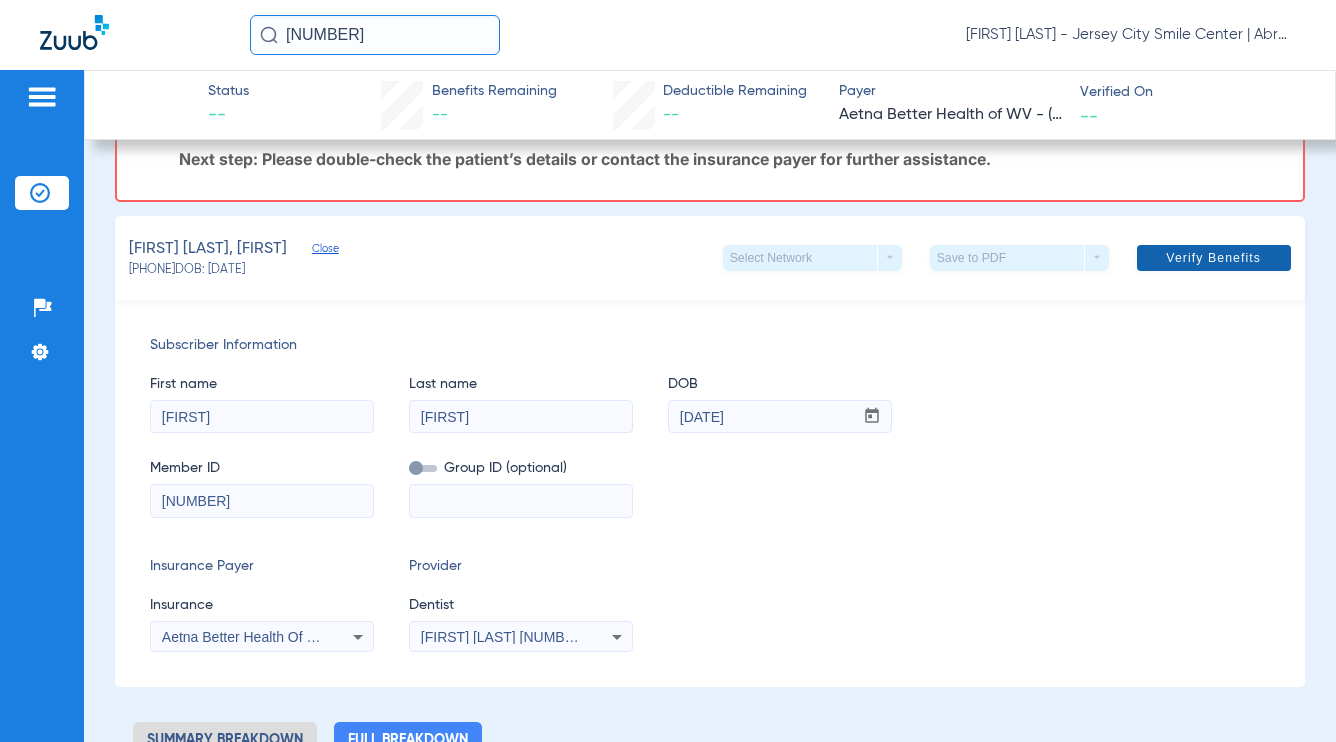 click on "Verify Benefits" 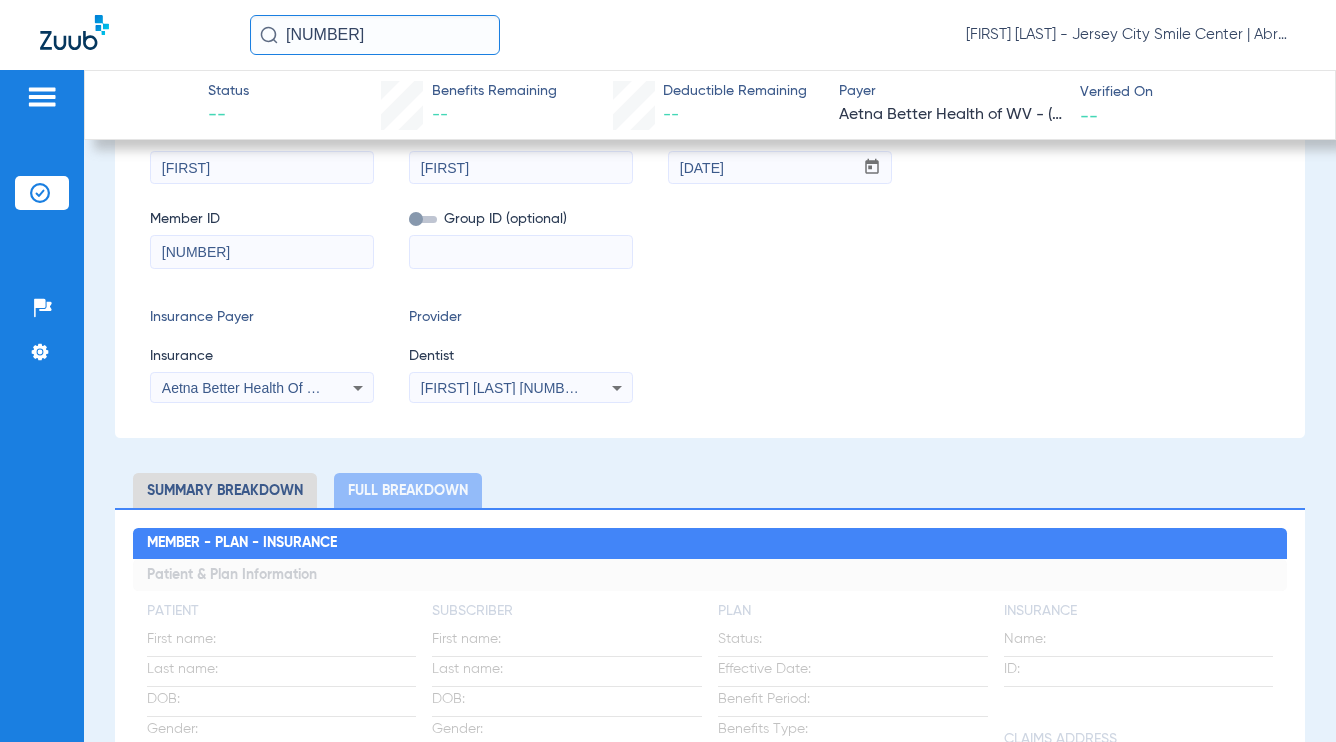scroll, scrollTop: 0, scrollLeft: 0, axis: both 